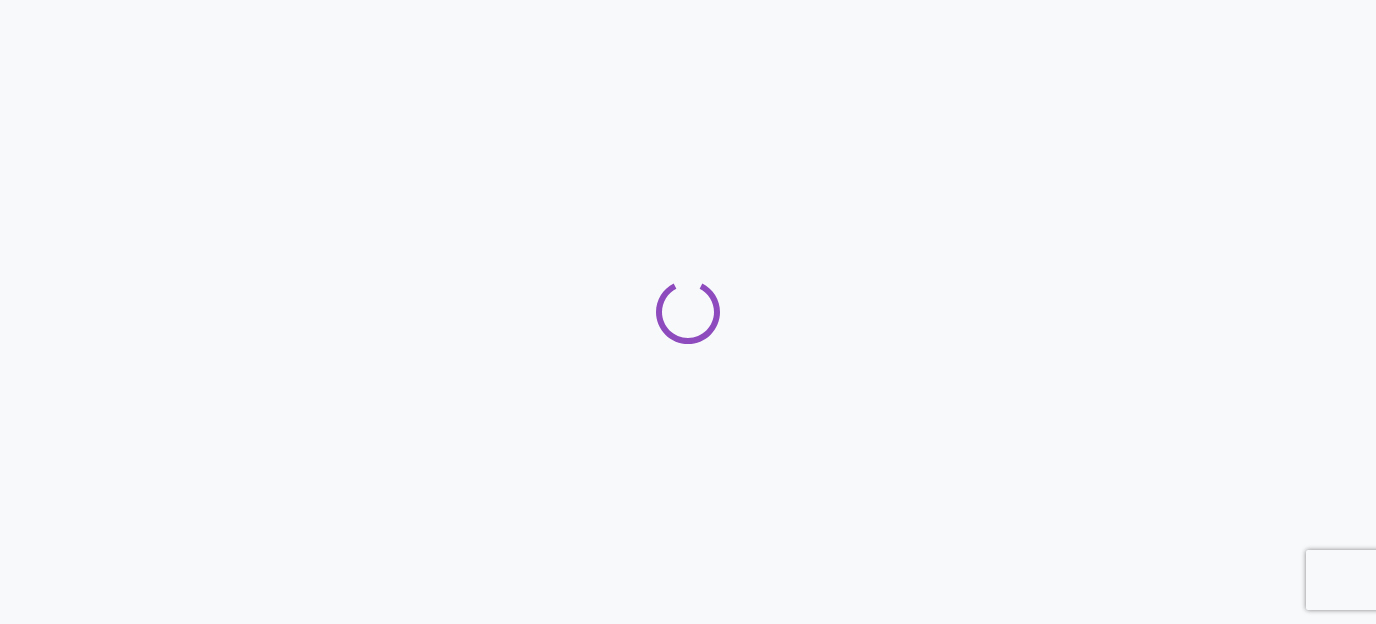 scroll, scrollTop: 0, scrollLeft: 0, axis: both 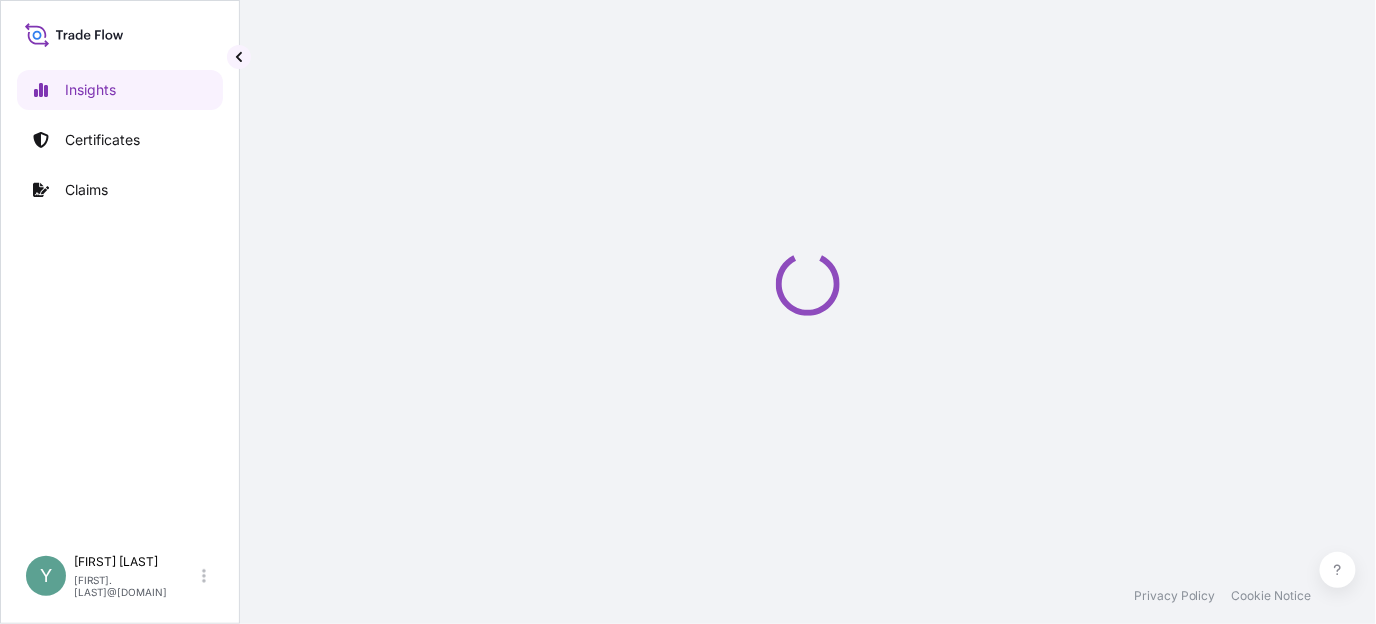 select on "2025" 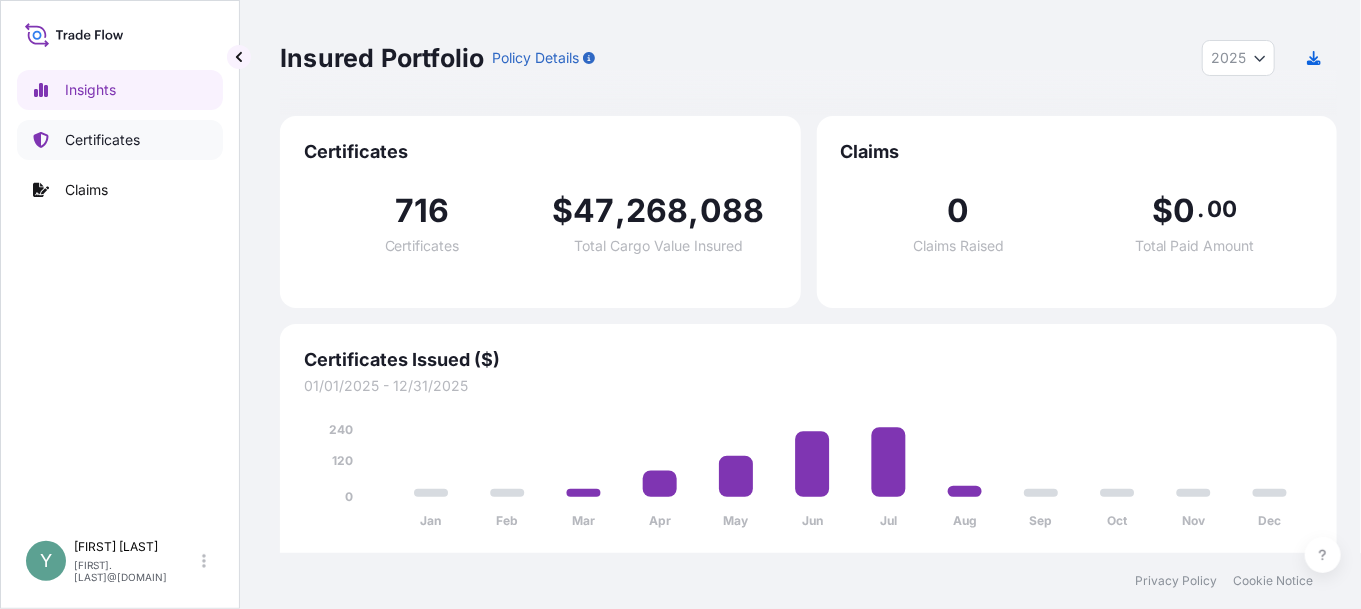 click on "Certificates" at bounding box center (102, 140) 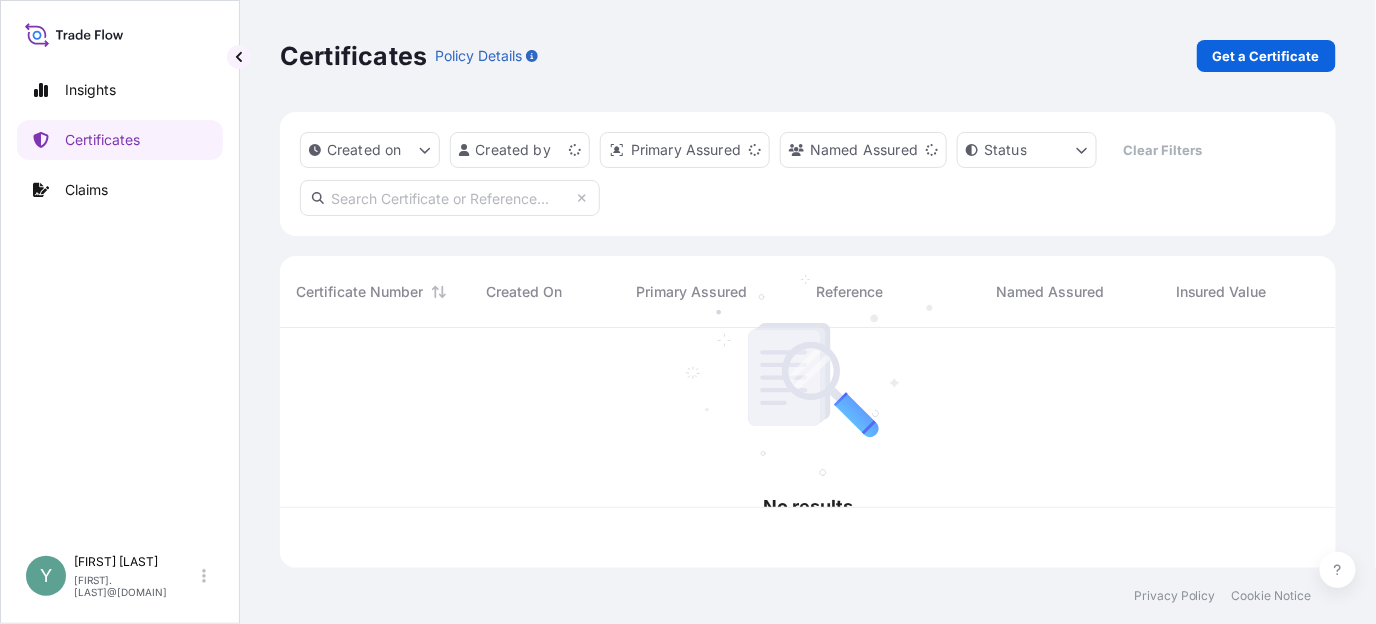 scroll, scrollTop: 15, scrollLeft: 16, axis: both 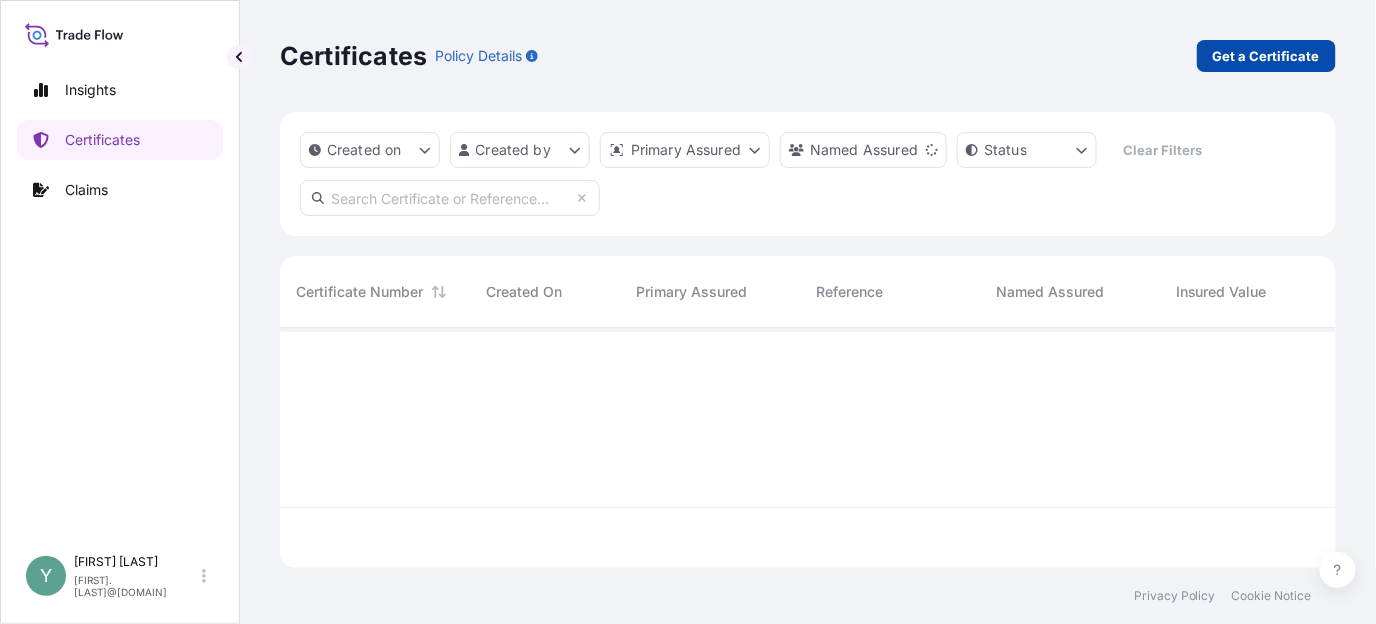 click on "Get a Certificate" at bounding box center [1266, 56] 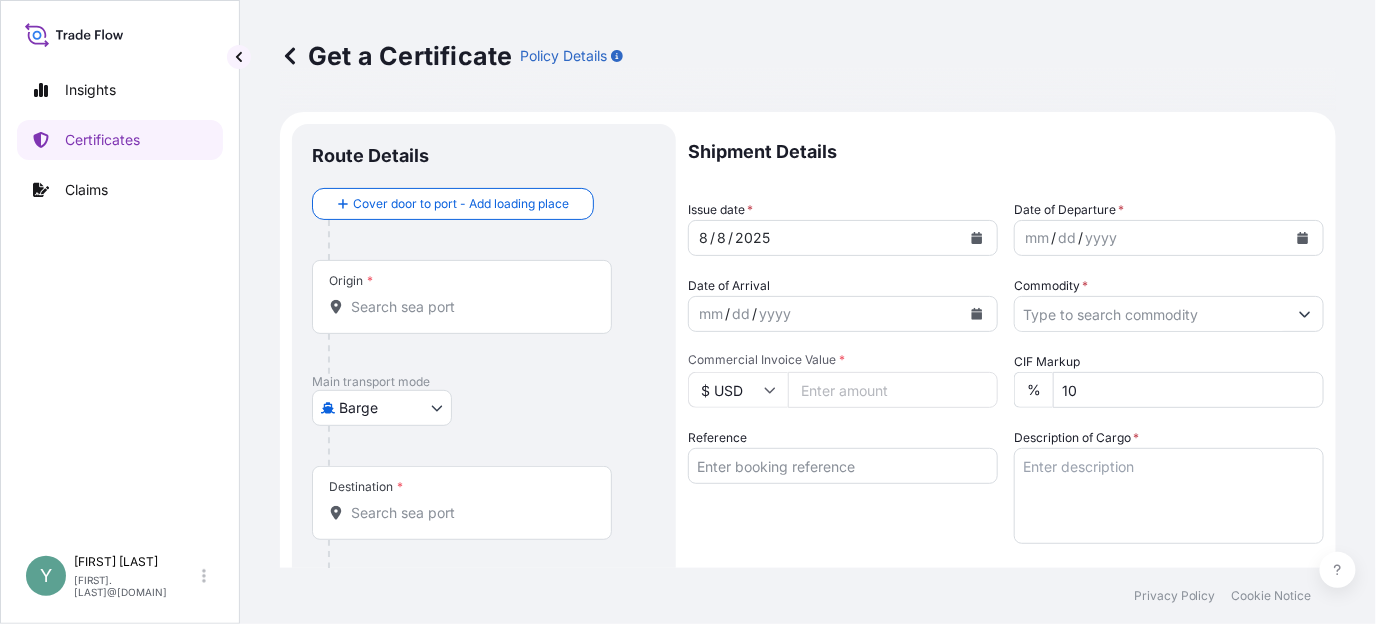 click on "Insights Certificates Claims Y [FIRST]   [LAST] [FIRST].[LAST]@[DOMAIN] Get a Certificate Policy Details Route Details   Cover door to port - Add loading place Place of loading Road / Inland Road / Inland Origin * [CITY_CODE] - [CITY], [COUNTRY] Main transport mode Ocean Vessel Air Barge Road Ocean Vessel Rail Barge in Tow Destination * [CITY_CODE] - [CITY], [COUNTRY] Cover port to door - Add place of discharge Road / Inland Road / Inland Place of Discharge Shipment Details Issue date * [DATE] Date of Departure * mm / dd / yyyy Date of Arrival mm / dd / yyyy Commodity * Packing Category Commercial Invoice Value    * $ [CURRENCY] [MARKUP]% 10 Reference Description of Cargo * Vessel Name Marks & Numbers Duty Cost   $ [CURRENCY] Letter of Credit This shipment has a letter of credit Letter of credit * Letter of credit may not exceed 12000 characters Assured Details Primary Assured * Select a primary assured The Lubrizol Corporation Named Assured Named Assured Address Create Certificate Privacy Policy Cookie Notice
0 Selected Date: [MONTH] [DAY], [YEAR]" at bounding box center [688, 312] 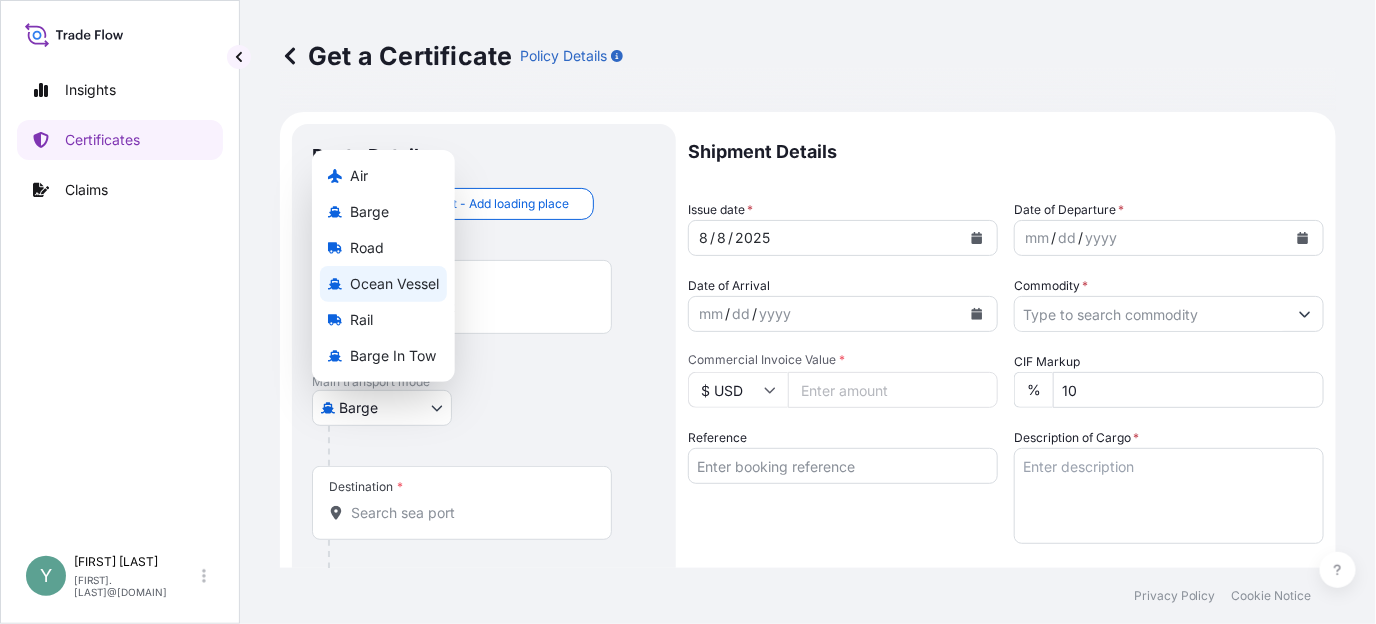 click on "Ocean Vessel" at bounding box center [394, 284] 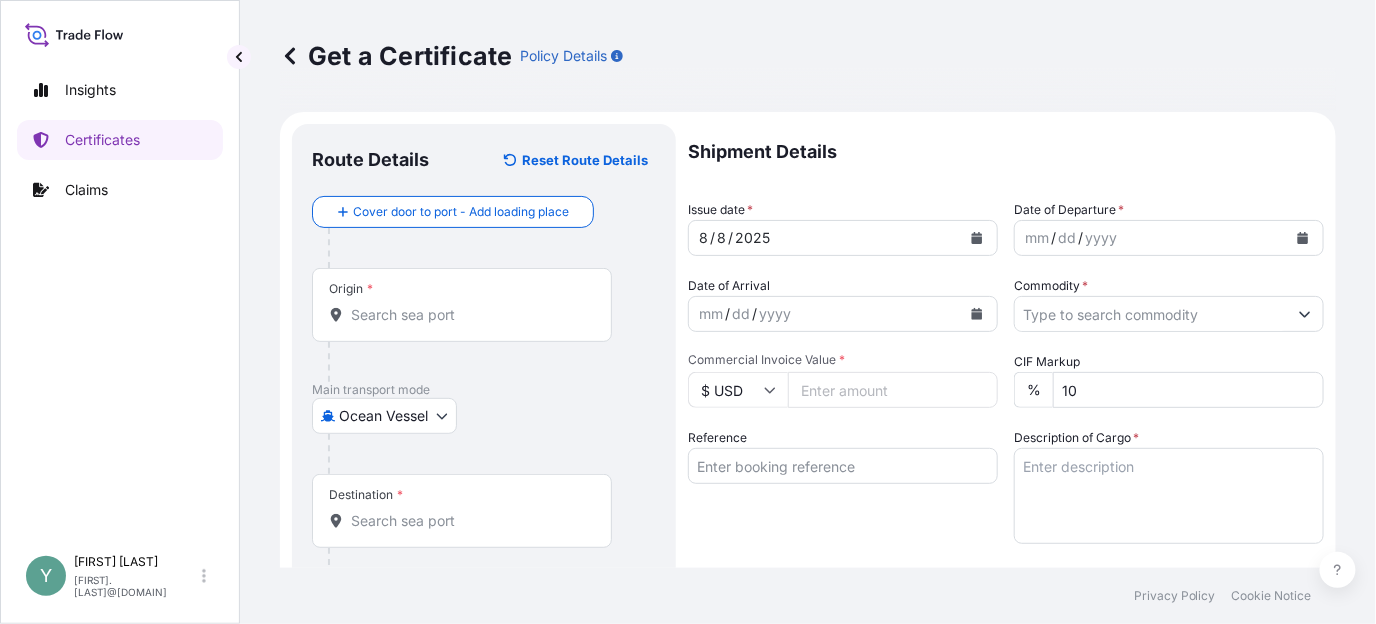 click on "Origin *" at bounding box center (462, 305) 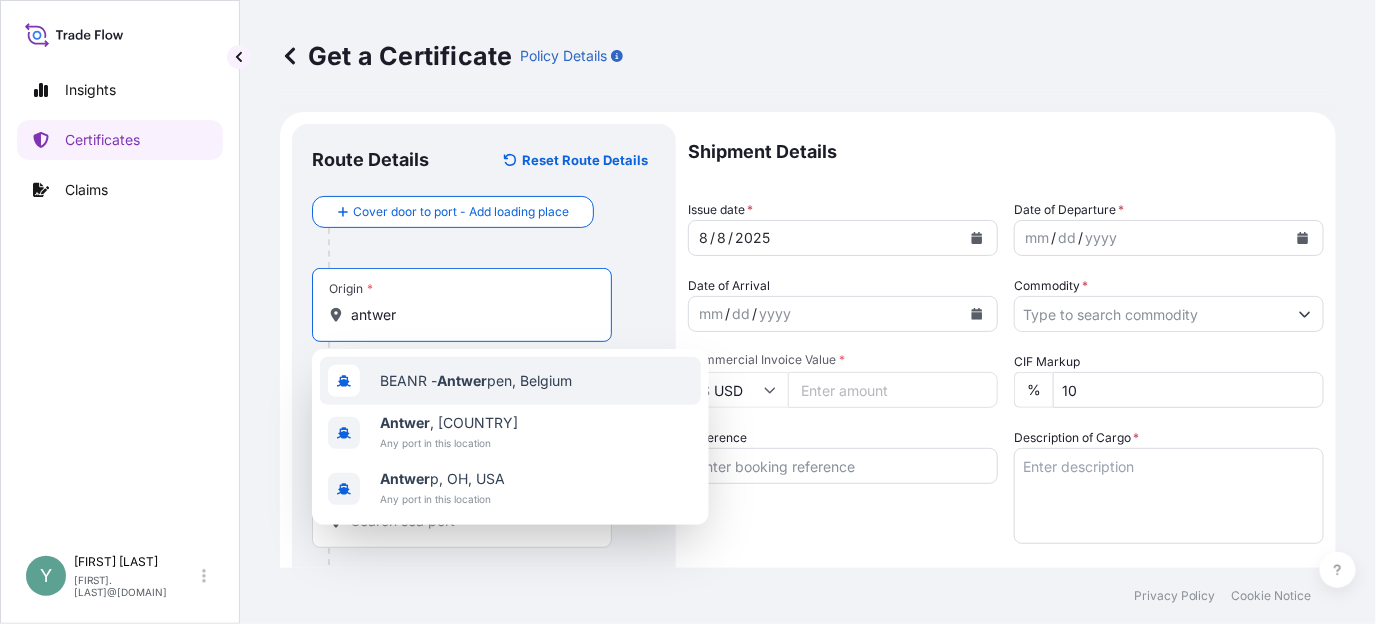 click on "BEANR -  Antwer pen, Belgium" at bounding box center [510, 381] 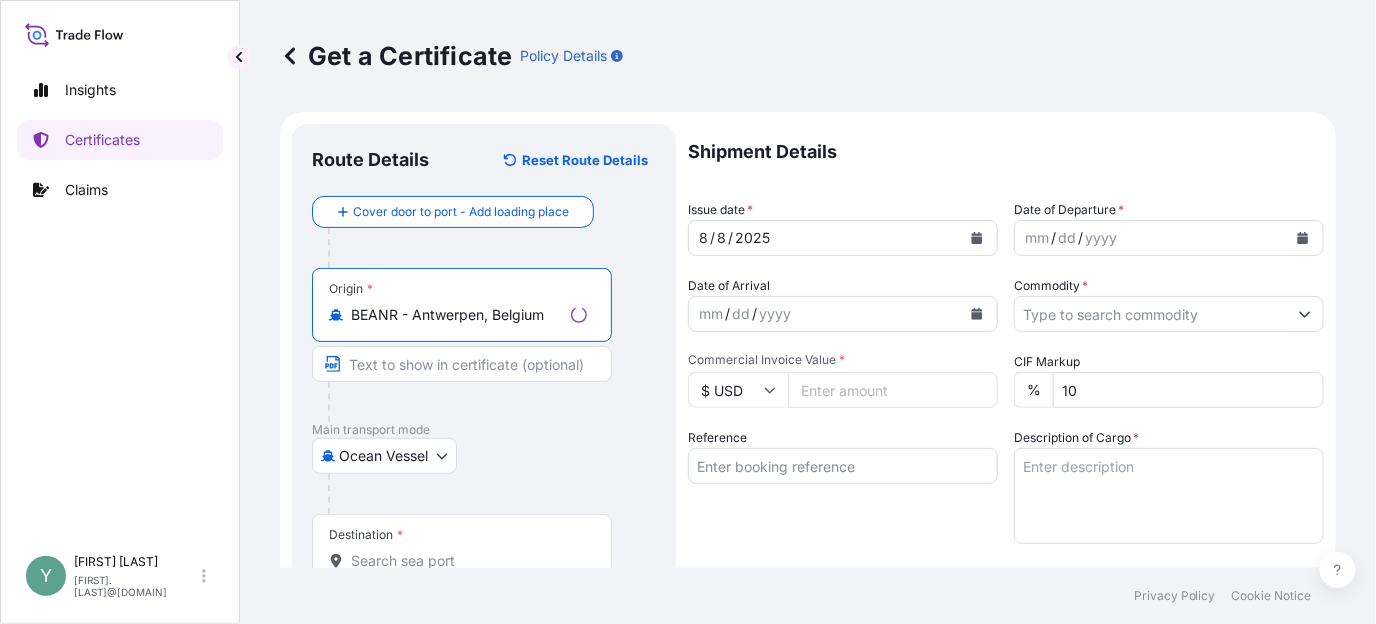 type on "BEANR - Antwerpen, Belgium" 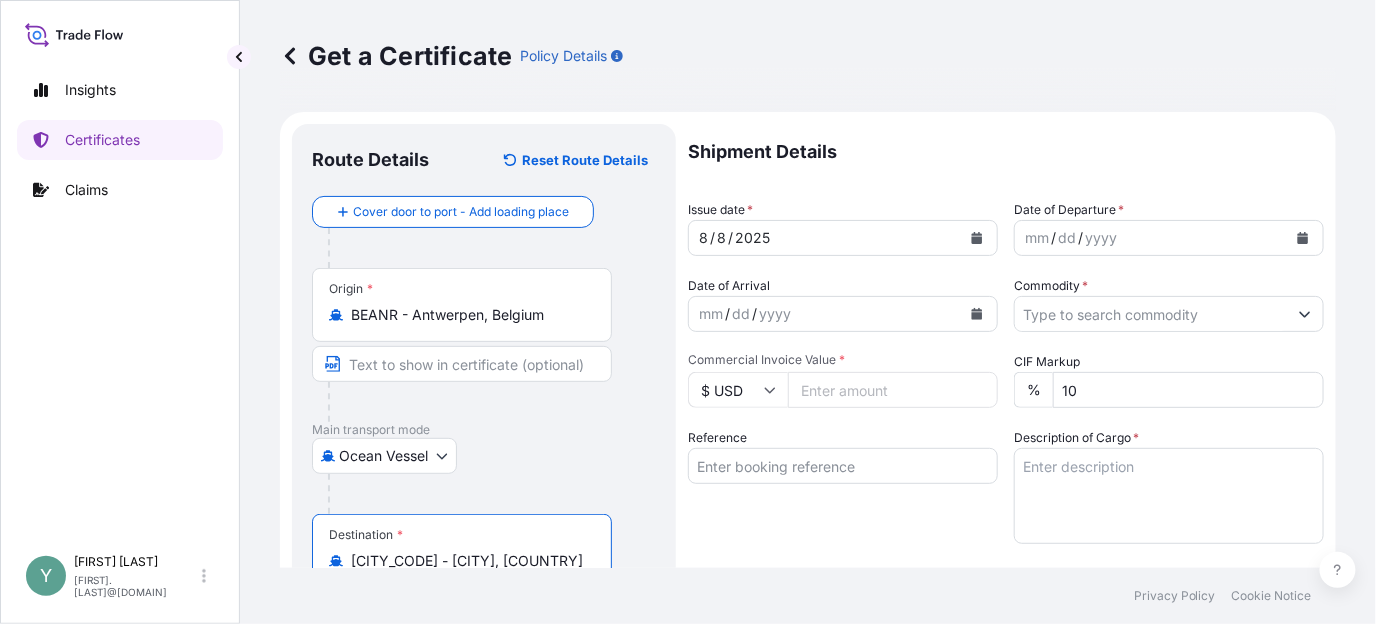 scroll, scrollTop: 0, scrollLeft: 0, axis: both 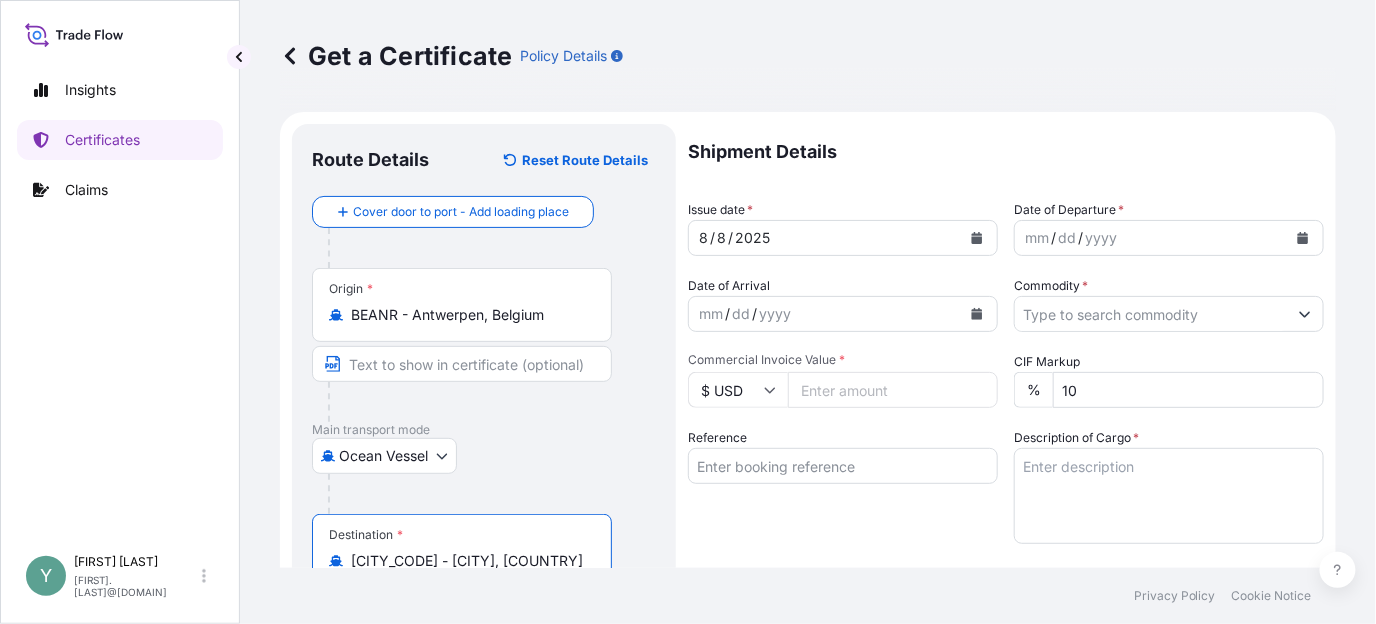 type on "[CITY_CODE] - [CITY], [COUNTRY]" 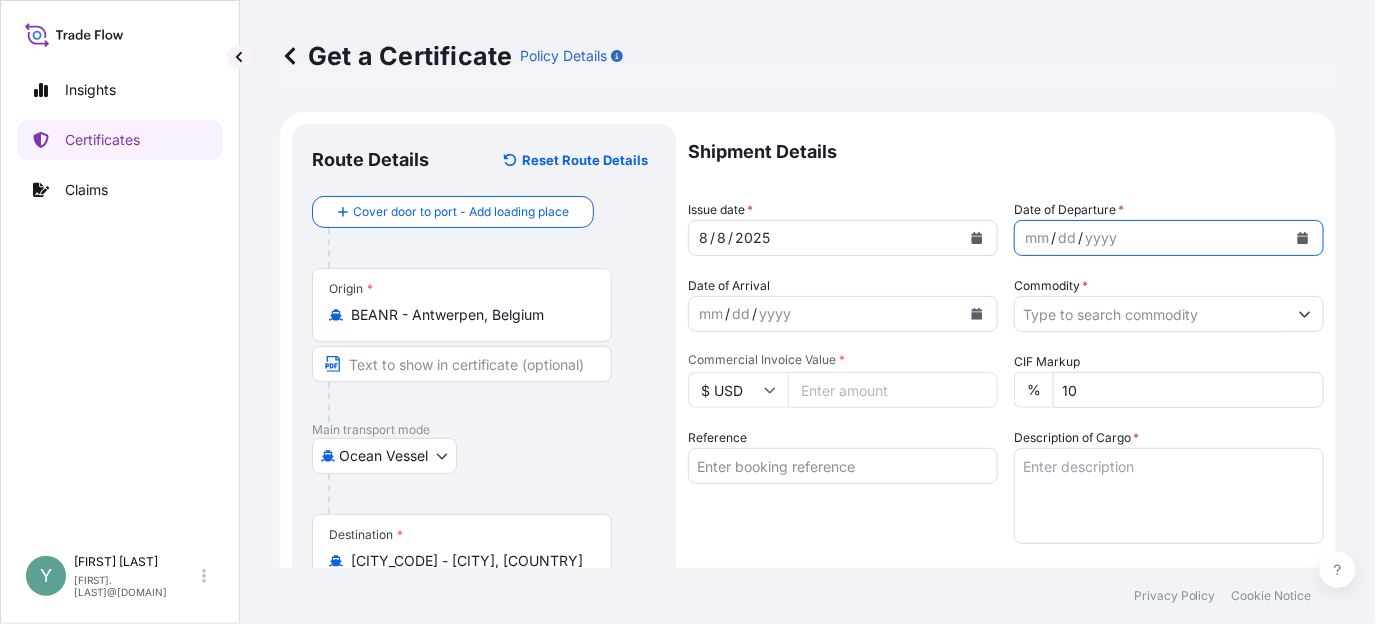 click at bounding box center [1303, 238] 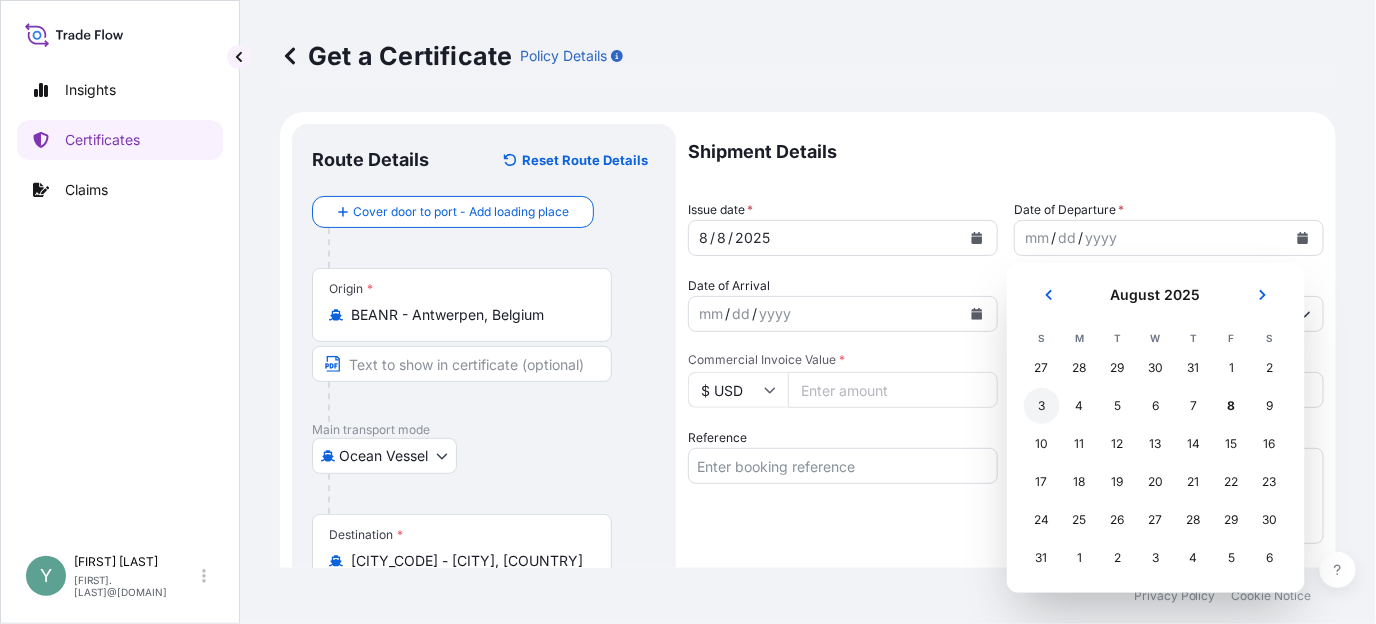 click on "3" at bounding box center [1042, 406] 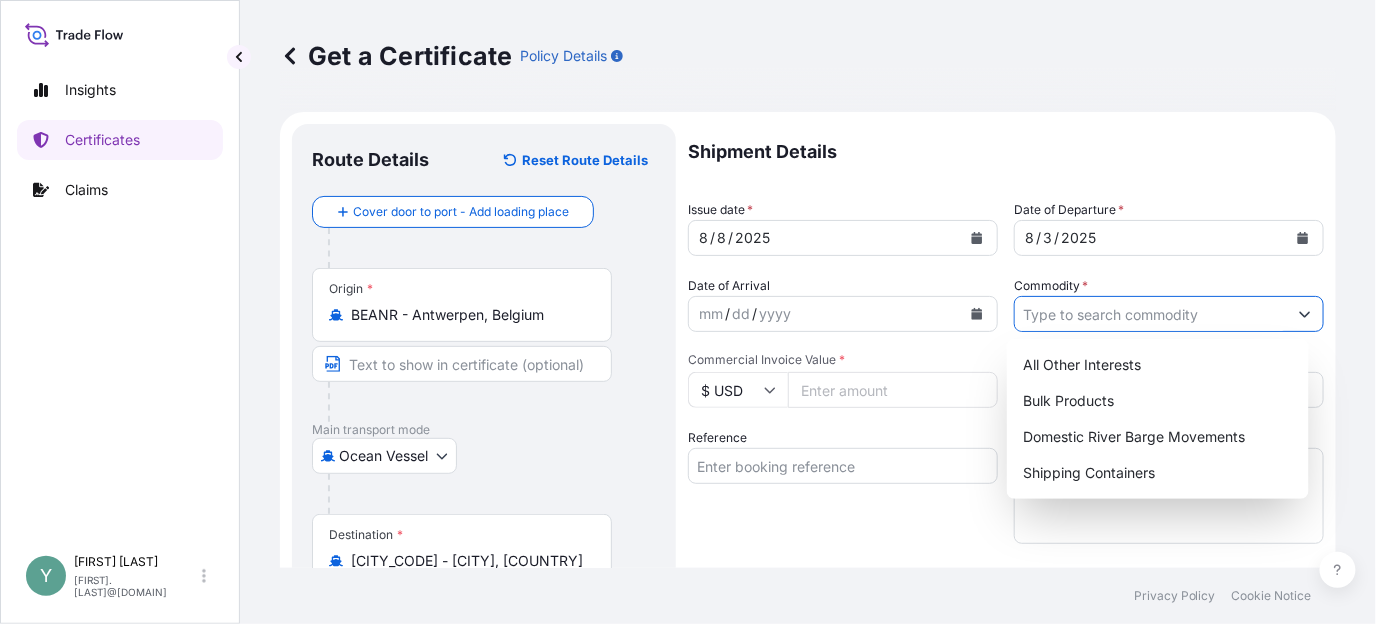 click on "Commodity *" at bounding box center [1151, 314] 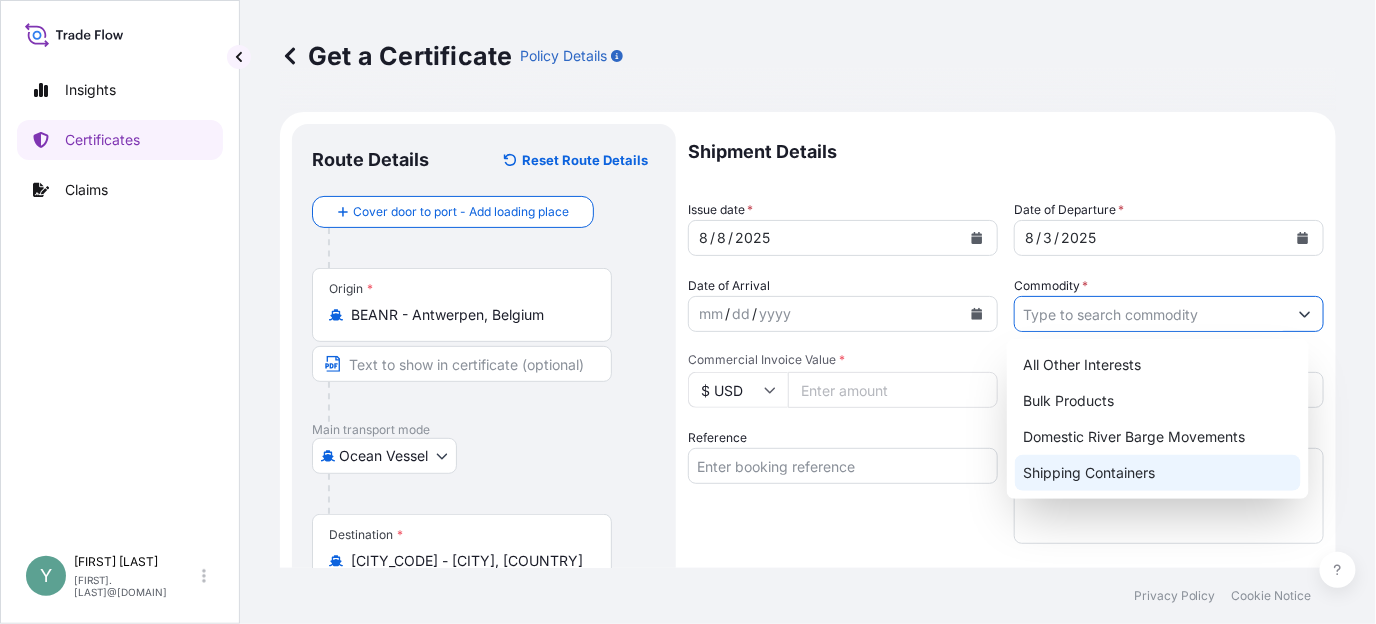 click on "Shipping Containers" at bounding box center (1157, 473) 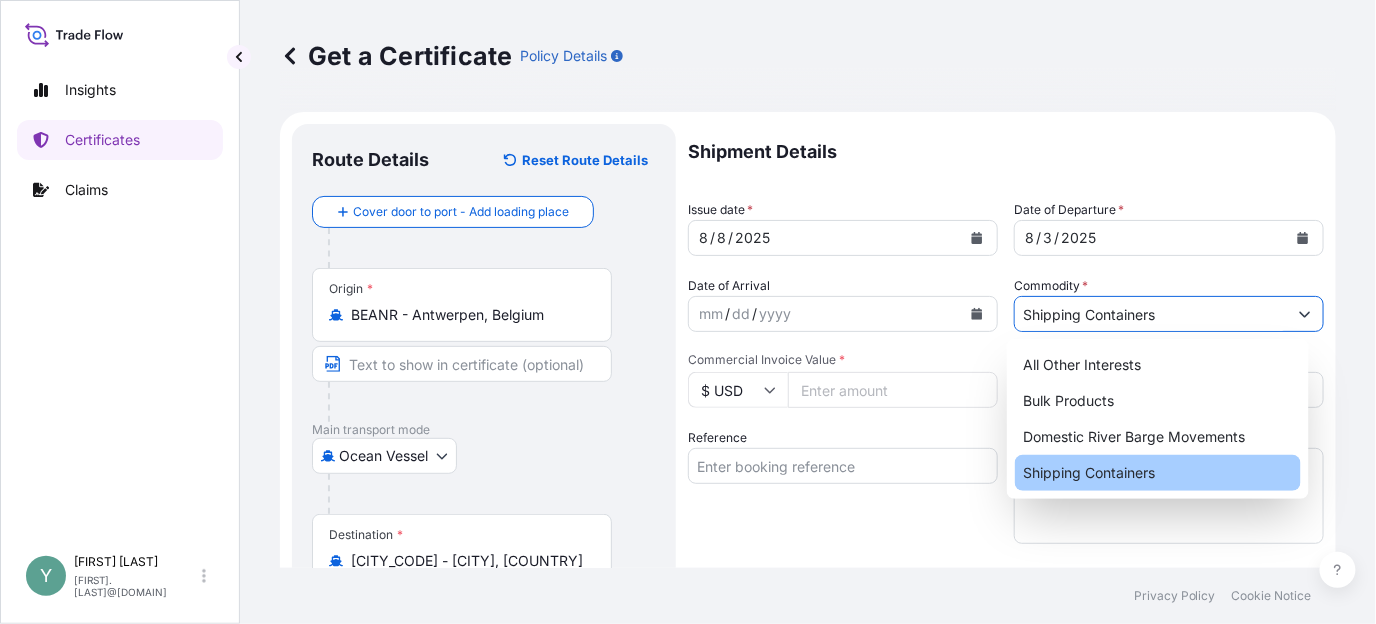 type on "Shipping Containers" 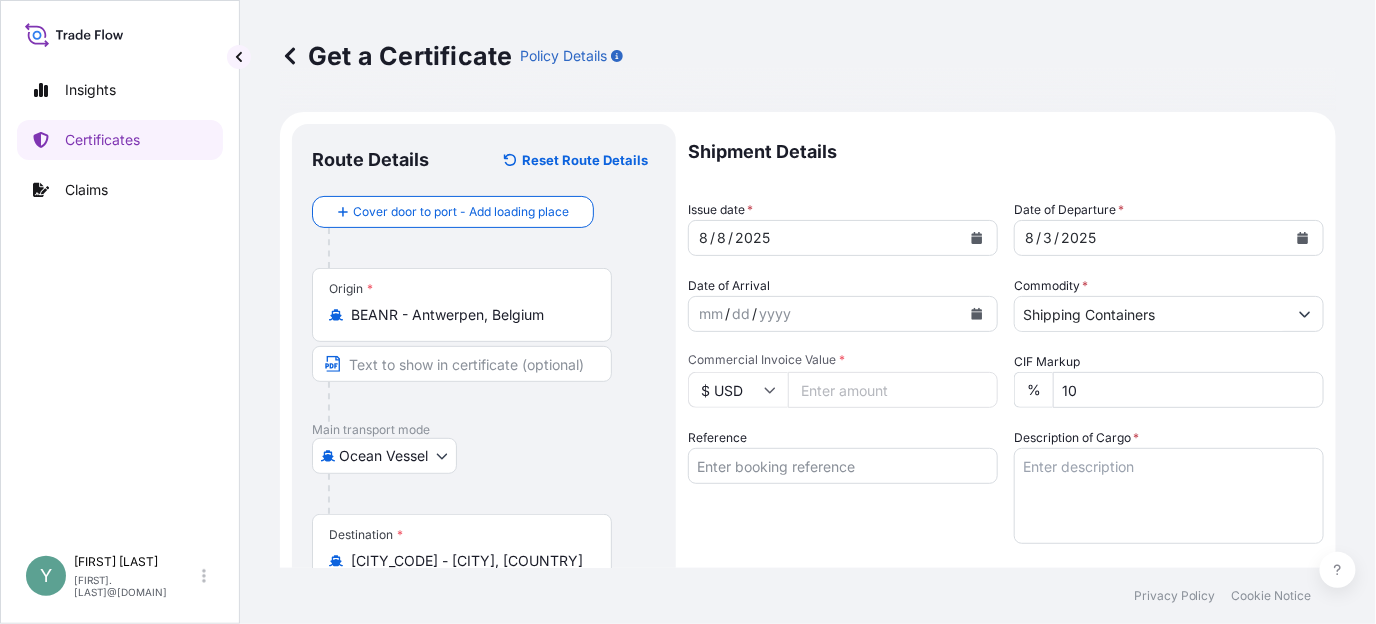 click 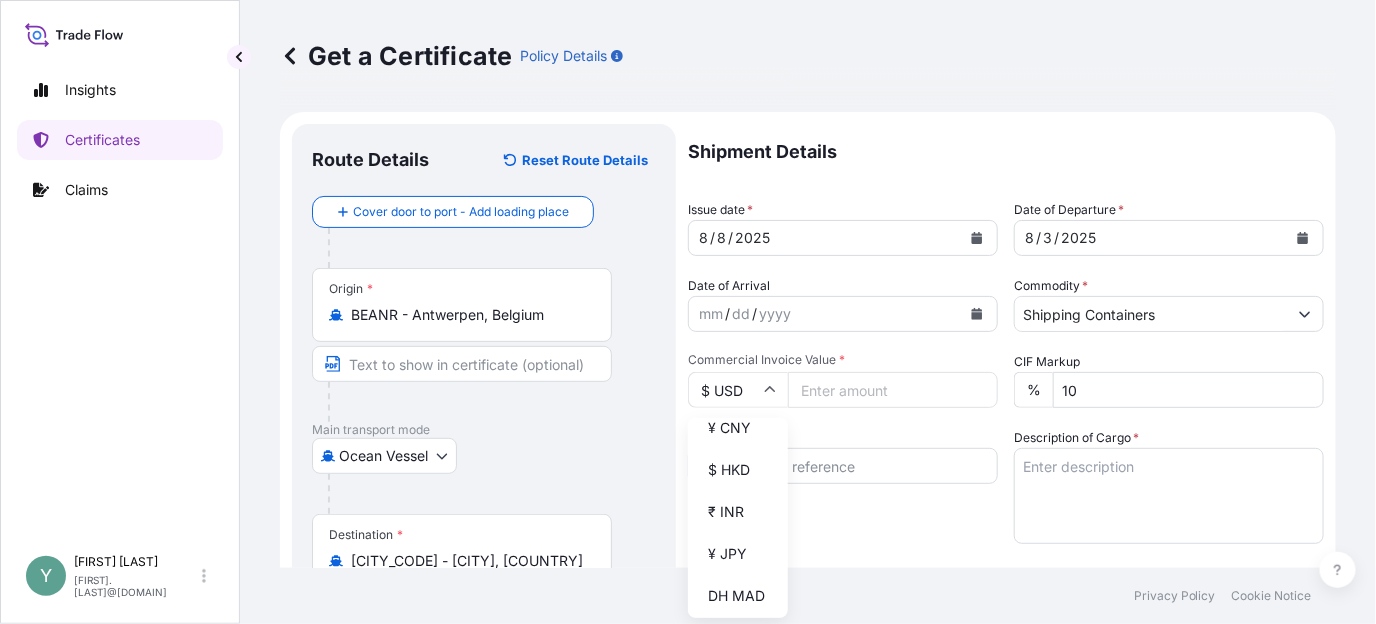 scroll, scrollTop: 320, scrollLeft: 0, axis: vertical 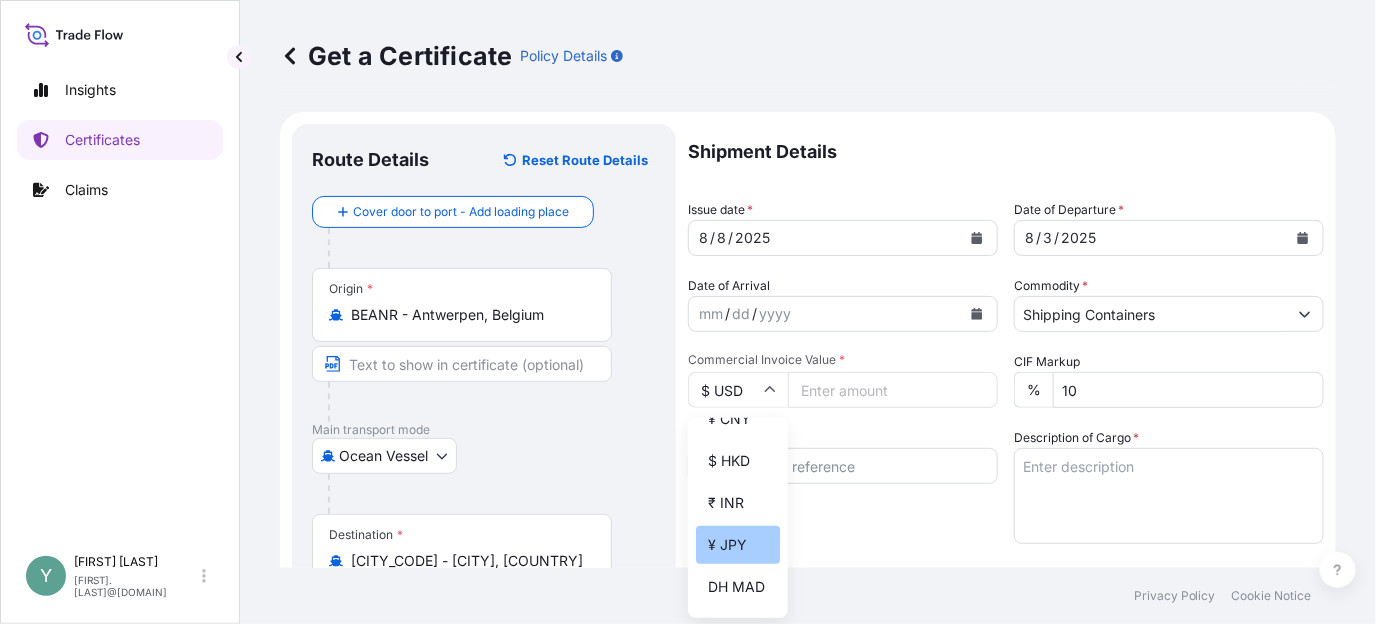 click on "¥ JPY" at bounding box center [738, 545] 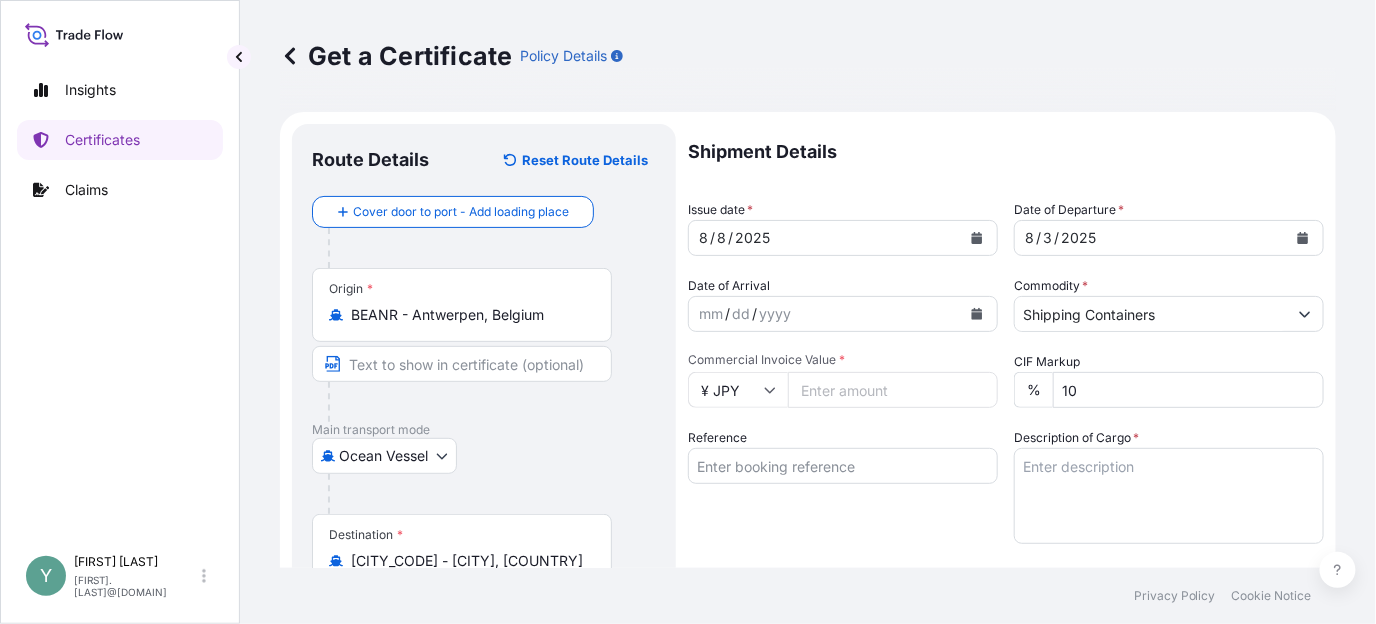 type on "¥ JPY" 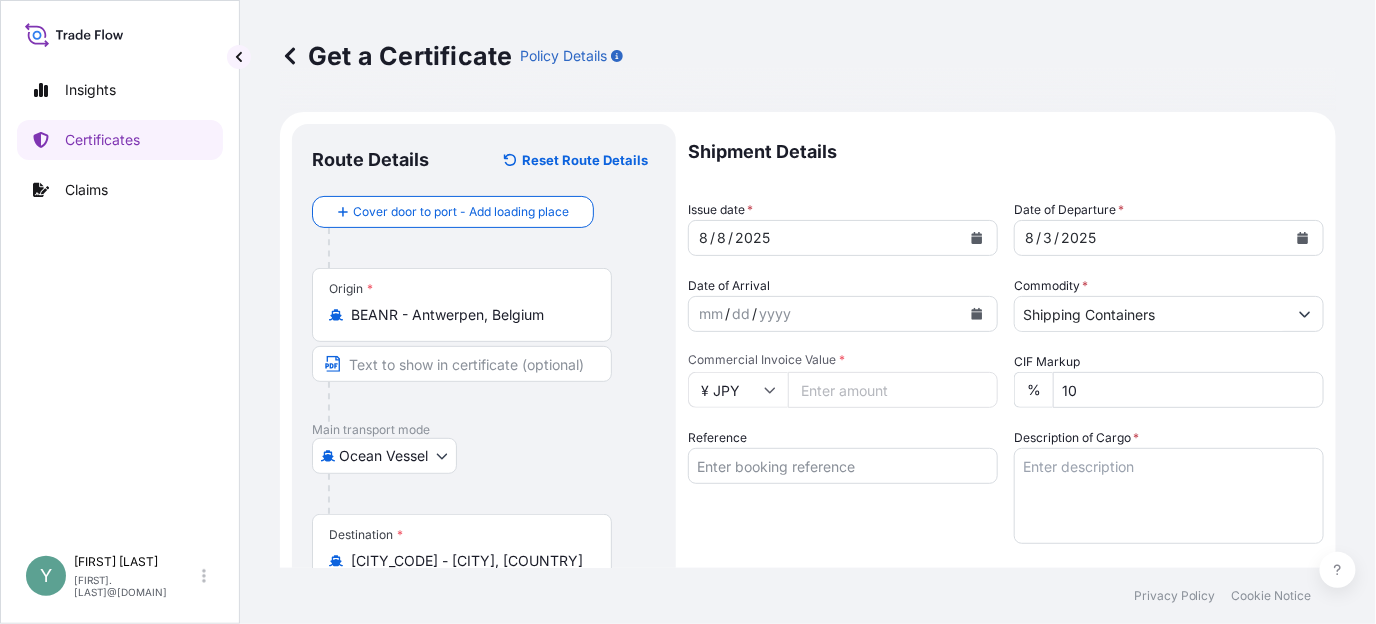 click on "Commercial Invoice Value    *" at bounding box center (893, 390) 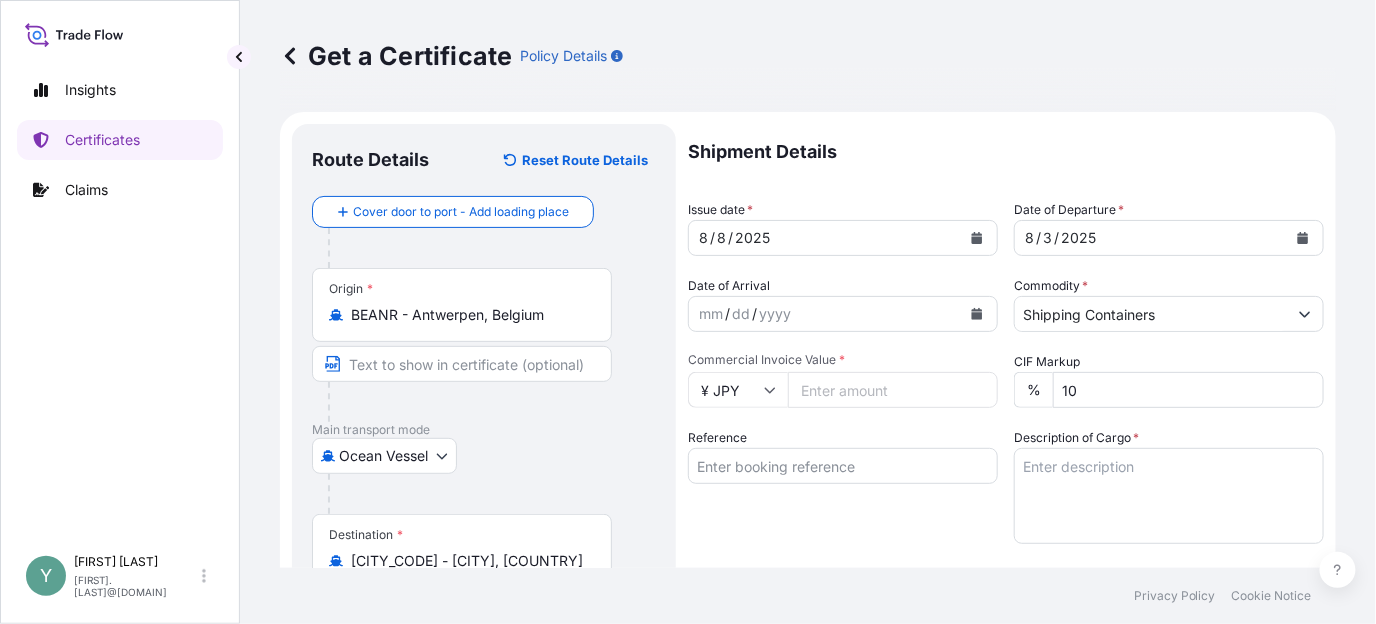 type on "[POSTAL_CODE]" 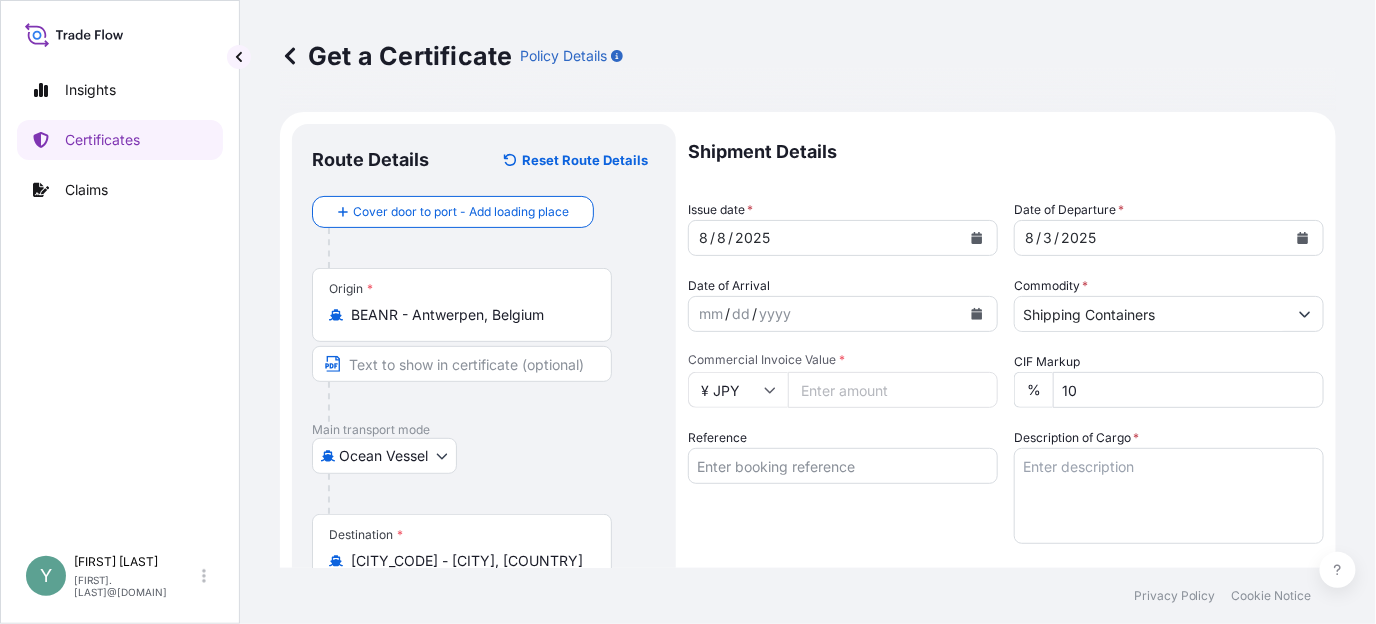 click on "Create Certificate" at bounding box center (1249, 1113) 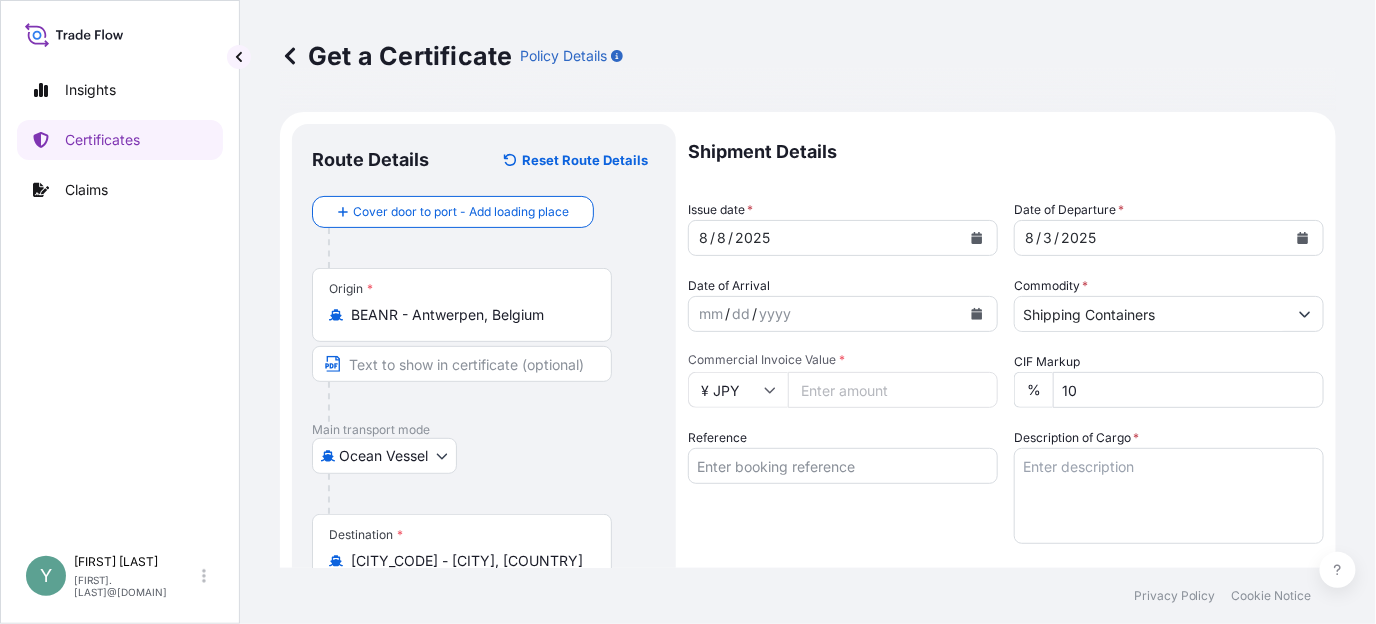 type 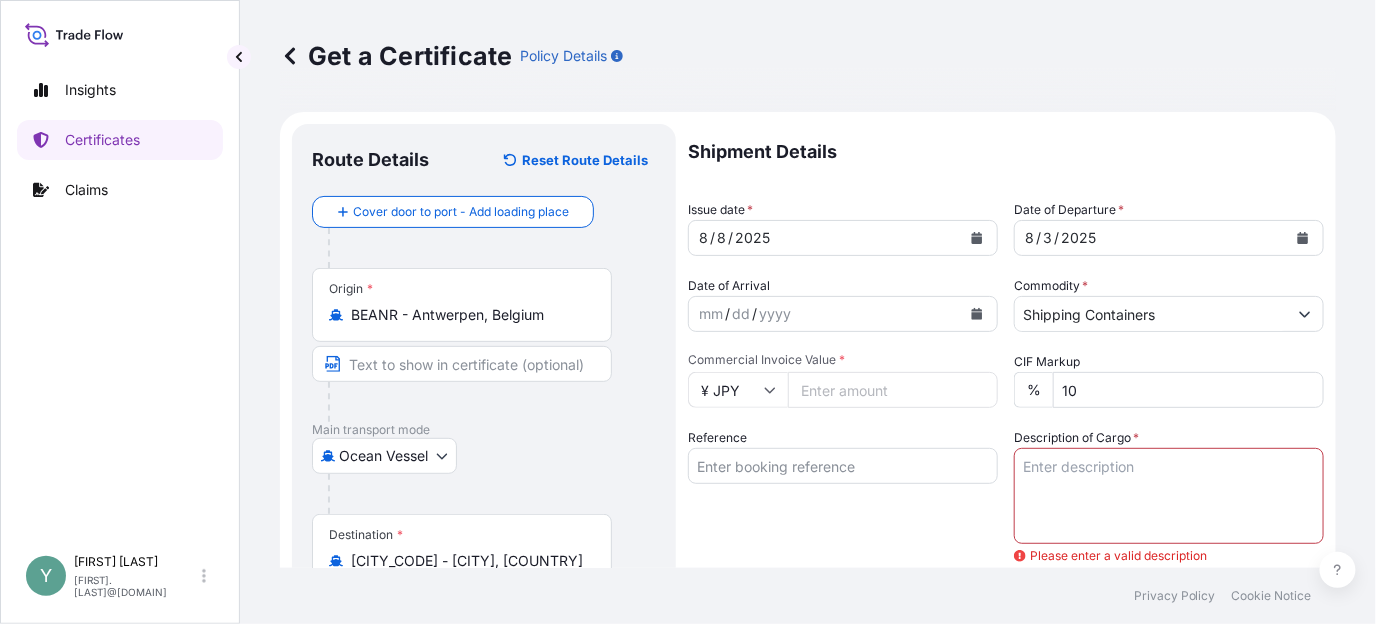 click on "Description of Cargo *" at bounding box center (1169, 496) 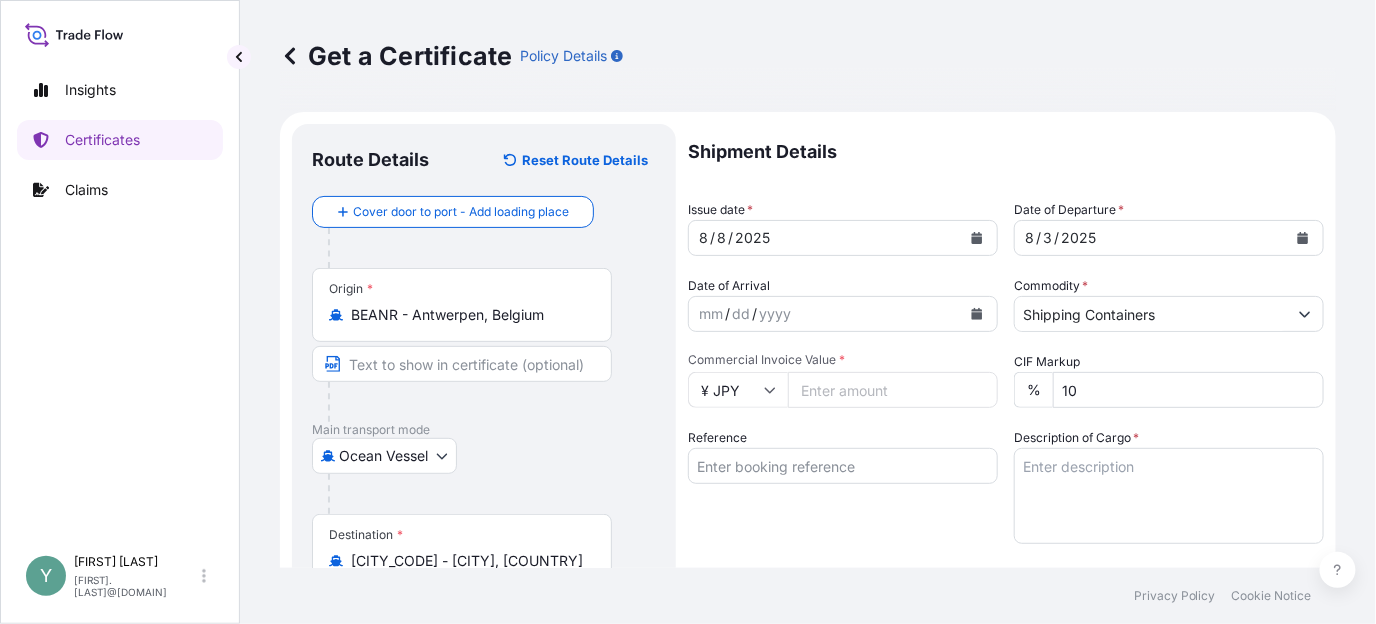 click on "Description of Cargo *" at bounding box center [1169, 496] 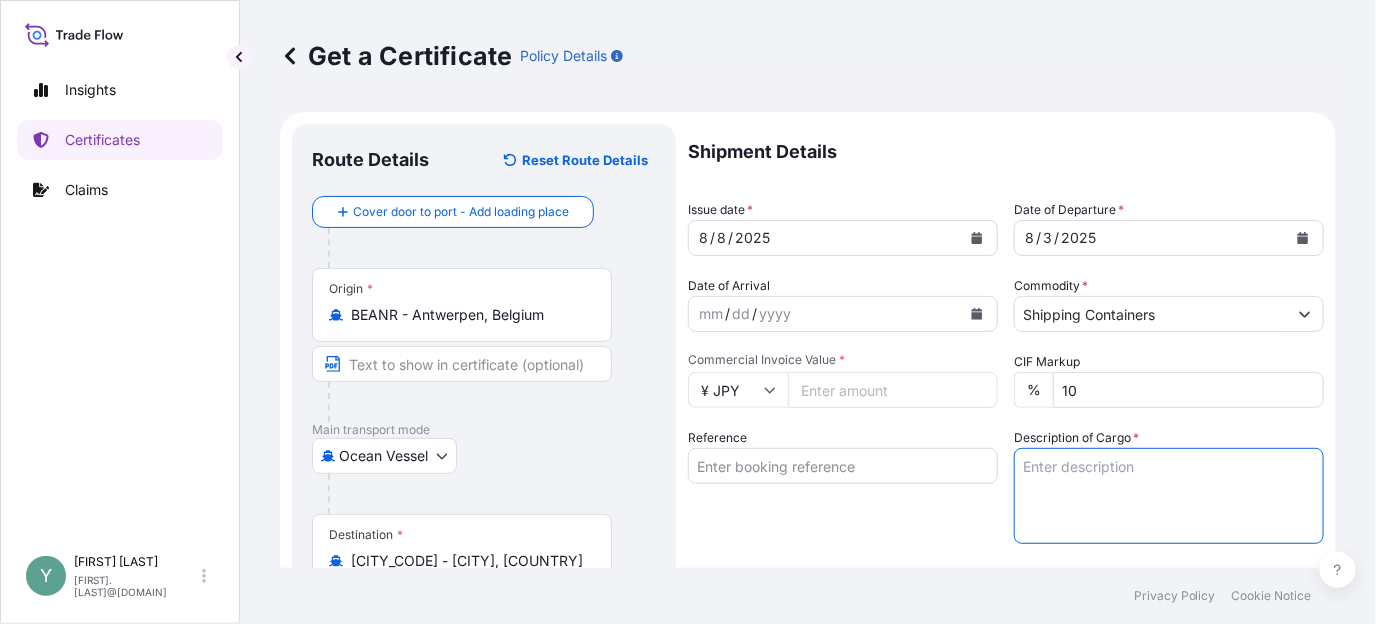 paste on "MERQUAT 2003PR POLYMER" 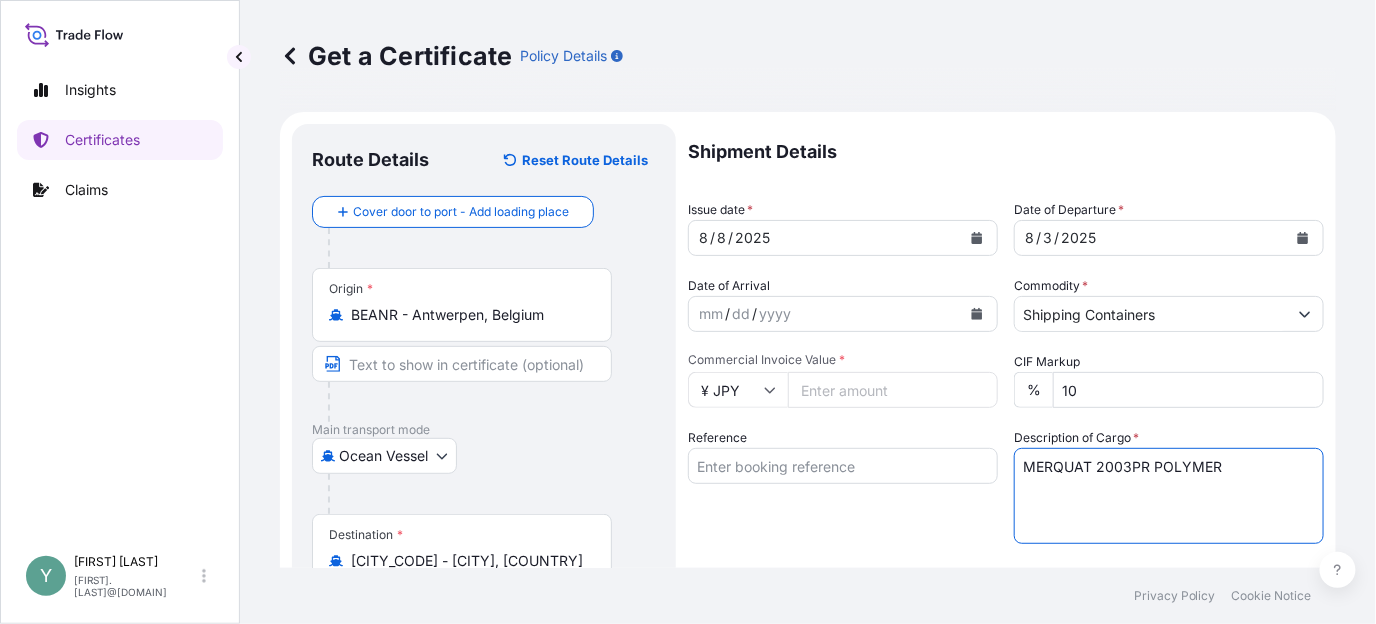scroll, scrollTop: 299, scrollLeft: 0, axis: vertical 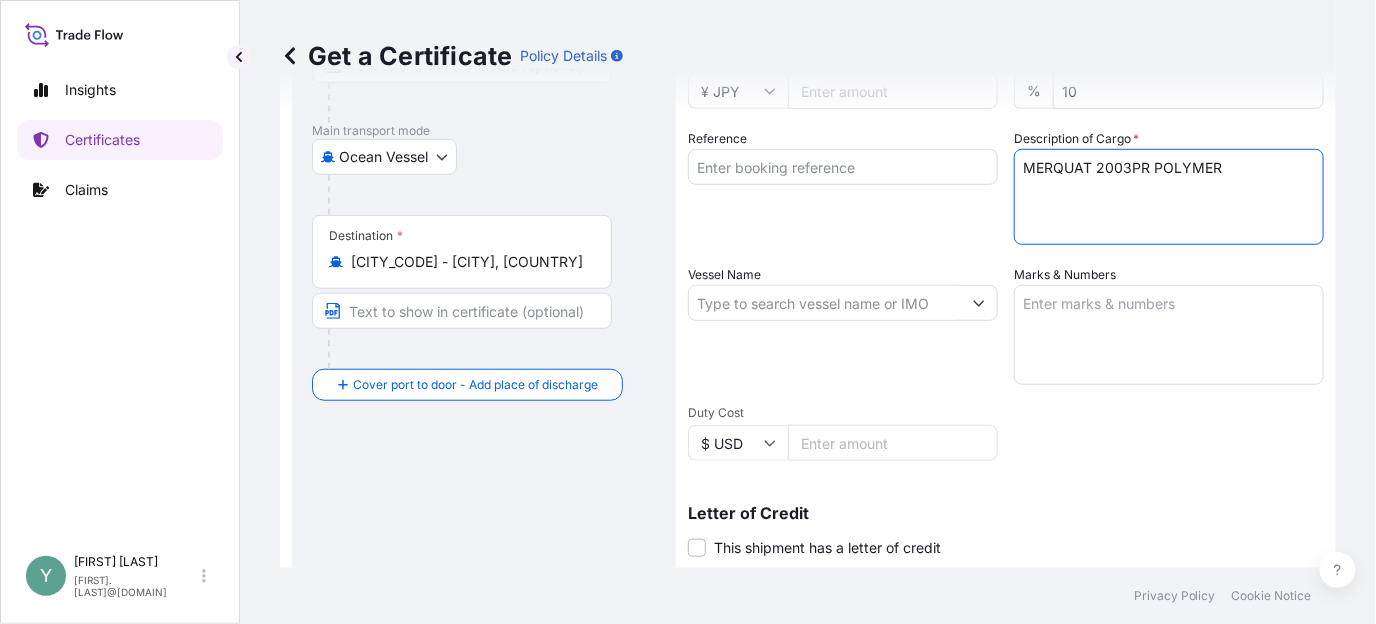 type on "MERQUAT 2003PR POLYMER" 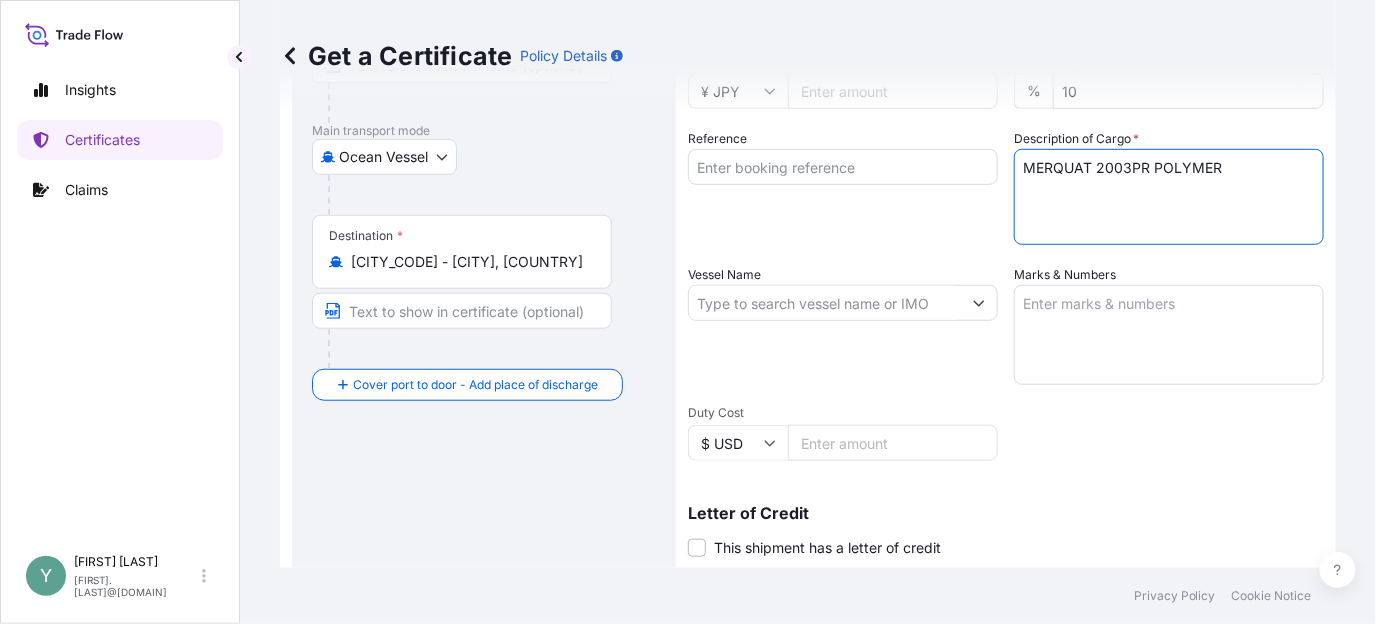 click on "Marks & Numbers" at bounding box center (1169, 335) 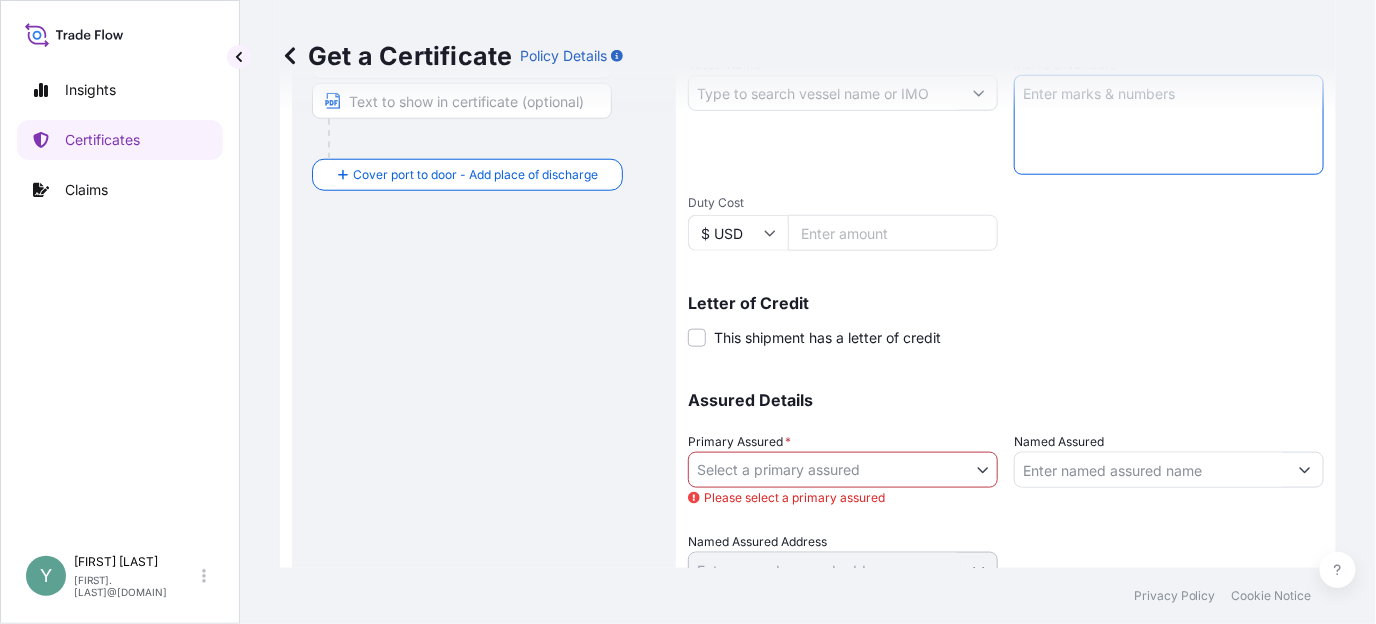 scroll, scrollTop: 597, scrollLeft: 0, axis: vertical 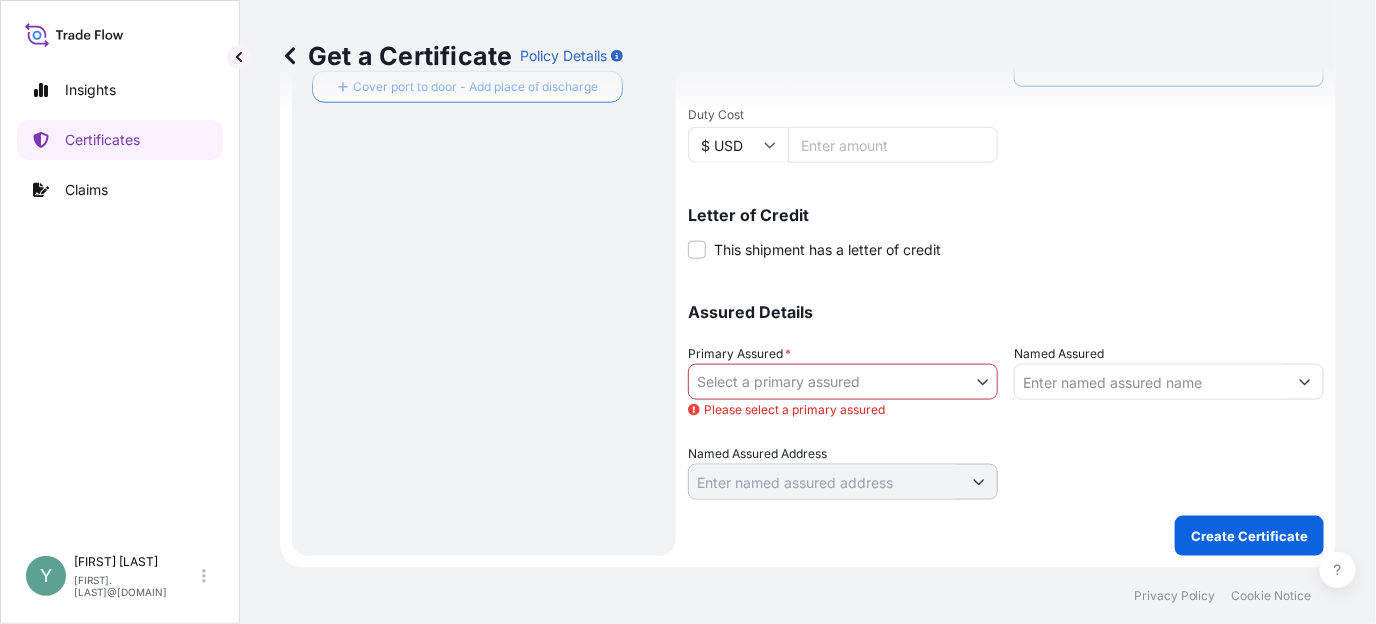 click on "Insights Certificates Claims Y [FIRST]   [LAST] [FIRST].[LAST]@[DOMAIN] Get a Certificate Policy Details Route Details Reset Route Details   Cover door to port - Add loading place Place of loading Road / Inland Road / Inland Origin * [CITY_CODE] - [CITY], [COUNTRY] Main transport mode Ocean Vessel Air Barge Road Ocean Vessel Rail Barge in Tow Destination * [CITY_CODE] - [CITY], [COUNTRY] Cover port to door - Add place of discharge Road / Inland Road / Inland Place of Discharge Shipment Details Issue date * [DATE] Date of Departure * [DATE] Date of Arrival mm / dd / yyyy Commodity * Shipping Containers Packing Category Commercial Invoice Value    * ¥ [CURRENCY] [POSTAL_CODE] CIF Markup % 10 Reference Description of Cargo * Vessel Name Marks & Numbers Duty Cost   $ [CURRENCY] Letter of Credit This shipment has a letter of credit Letter of credit * Letter of credit may not exceed 12000 characters Assured Details Primary Assured * Select a primary assured Please select a primary assured Named Assured 0" at bounding box center [688, 312] 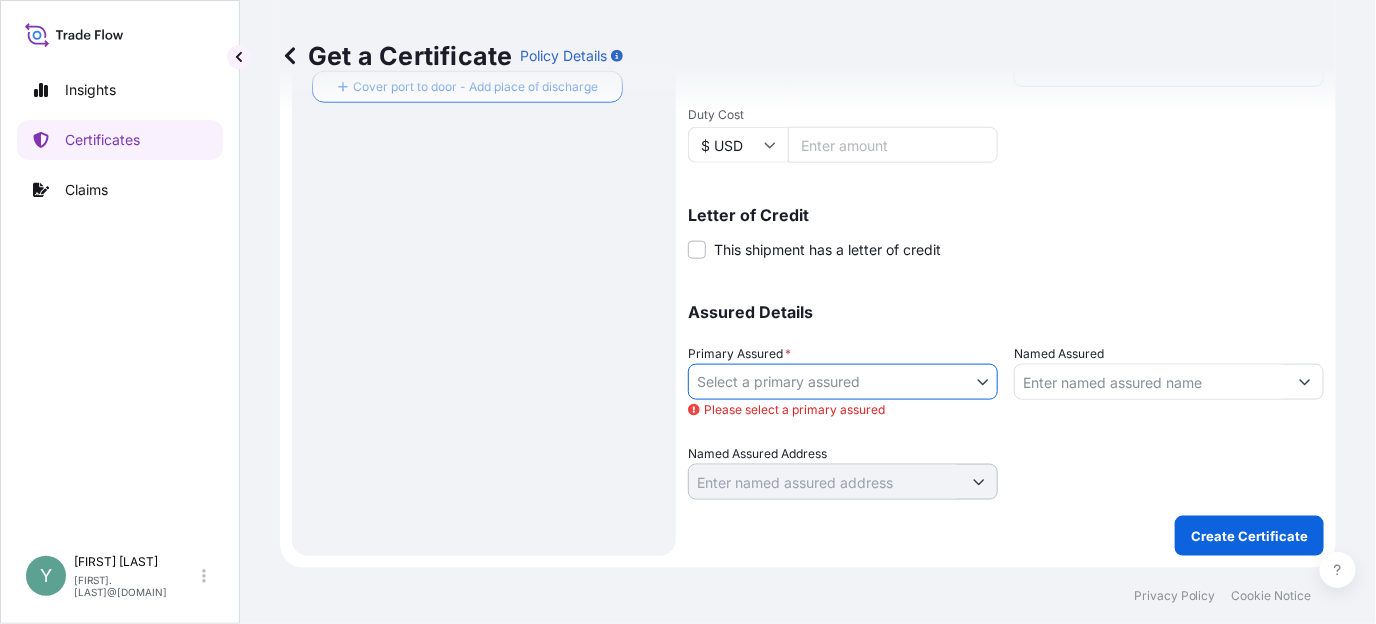 click on "Insights Certificates Claims Y [FIRST]   [LAST] [FIRST].[LAST]@[DOMAIN] Get a Certificate Policy Details Route Details Reset Route Details   Cover door to port - Add loading place Place of loading Road / Inland Road / Inland Origin * [CITY_CODE] - [CITY], [COUNTRY] Main transport mode Ocean Vessel Air Barge Road Ocean Vessel Rail Barge in Tow Destination * [CITY_CODE] - [CITY], [COUNTRY] Cover port to door - Add place of discharge Road / Inland Road / Inland Place of Discharge Shipment Details Issue date * [DATE] Date of Departure * [DATE] Date of Arrival mm / dd / yyyy Commodity * Shipping Containers Packing Category Commercial Invoice Value    * ¥ [CURRENCY] [POSTAL_CODE] CIF Markup % 10 Reference Description of Cargo * Vessel Name Marks & Numbers Duty Cost   $ [CURRENCY] Letter of Credit This shipment has a letter of credit Letter of credit * Letter of credit may not exceed 12000 characters Assured Details Primary Assured * Select a primary assured Please select a primary assured Named Assured 0" at bounding box center (688, 312) 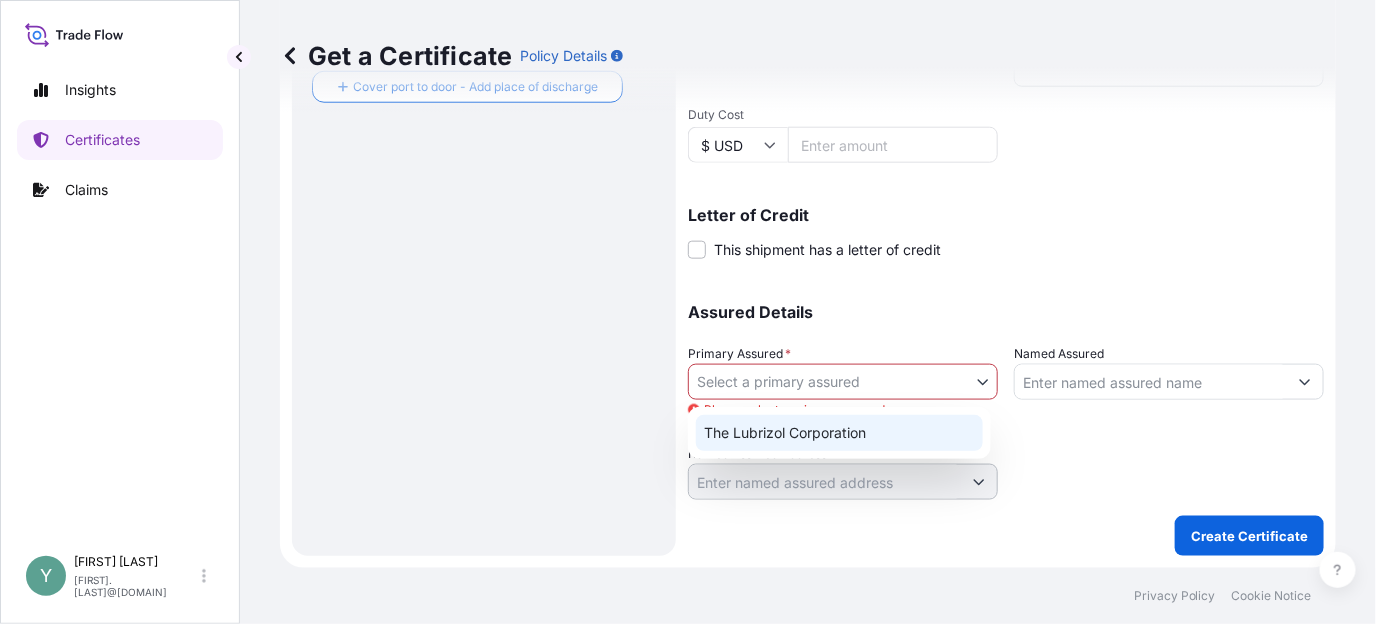 click on "The Lubrizol Corporation" at bounding box center (839, 433) 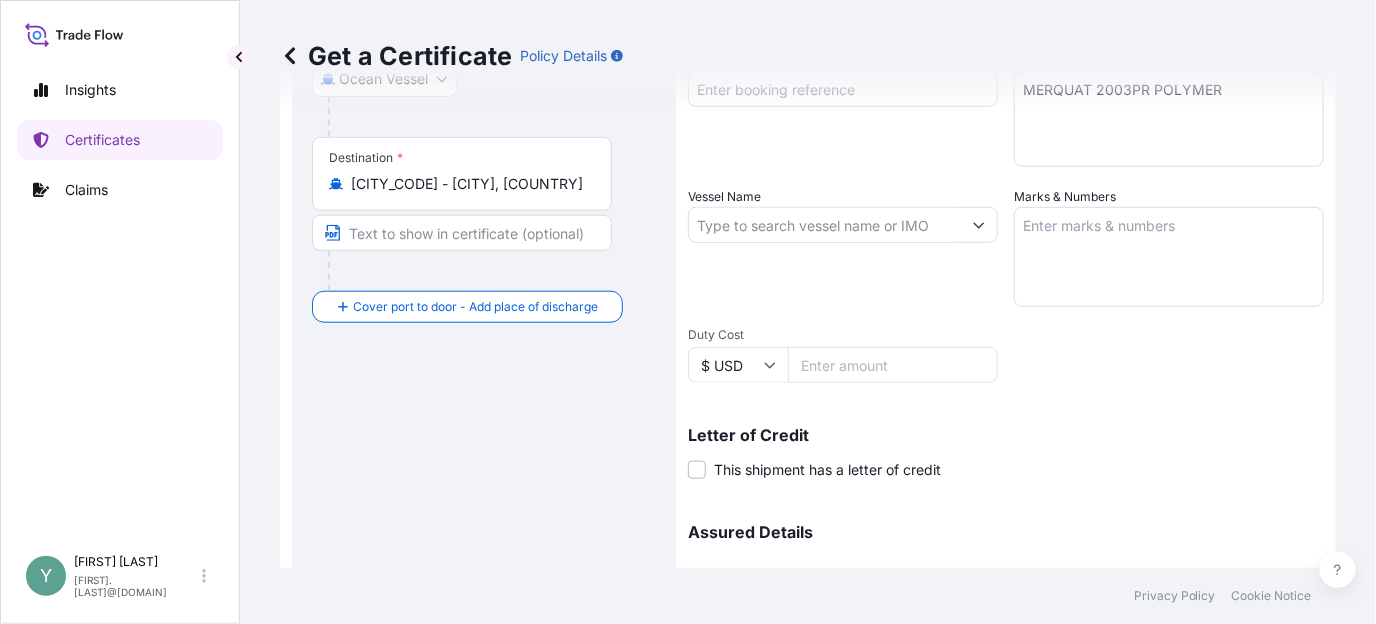 scroll, scrollTop: 77, scrollLeft: 0, axis: vertical 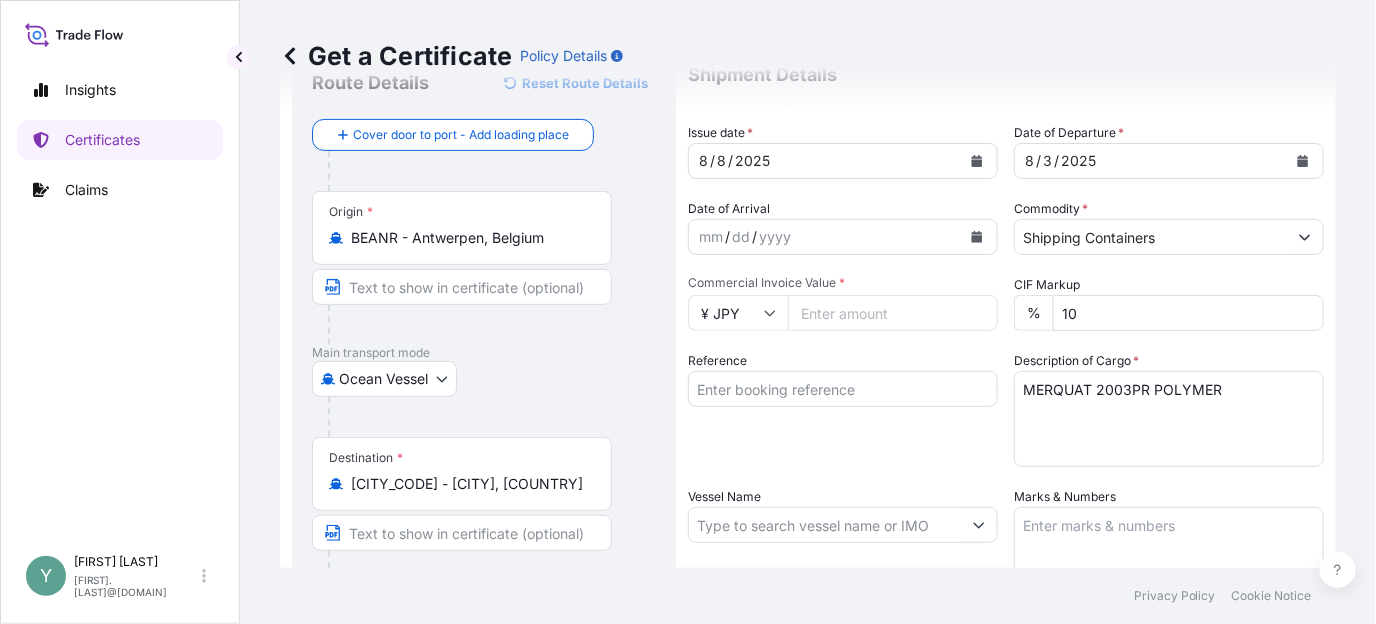 click on "Reference" at bounding box center [843, 389] 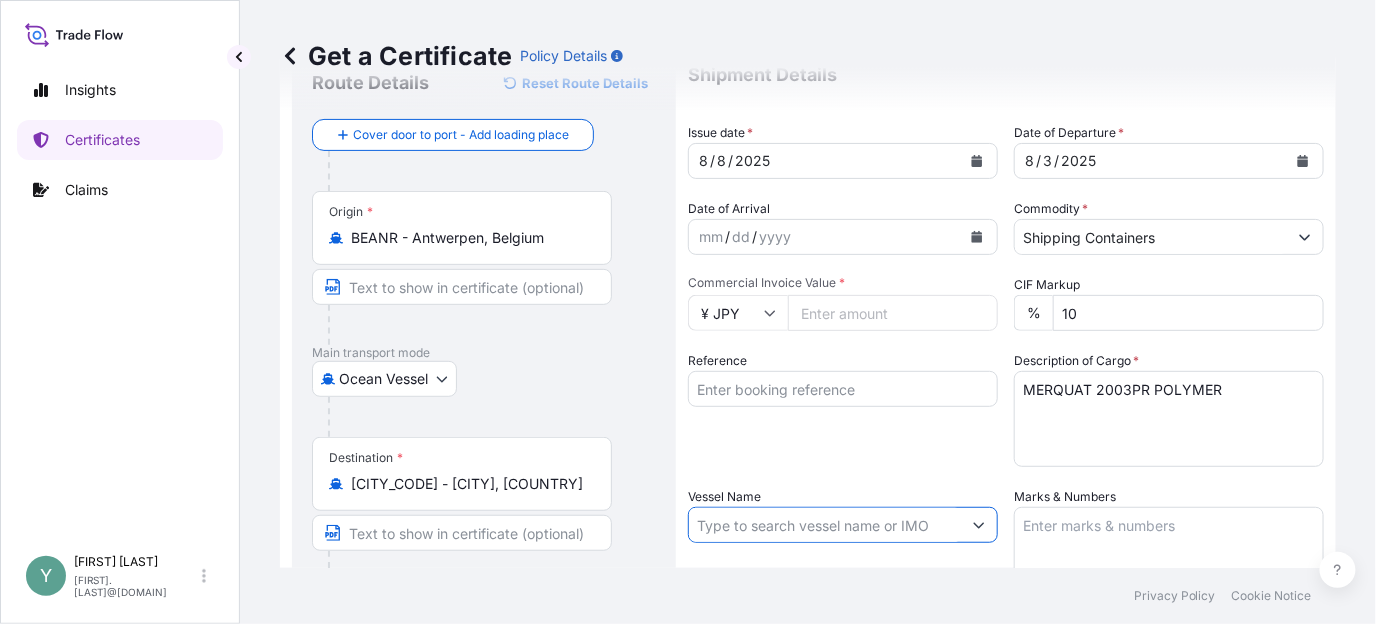click on "Vessel Name" at bounding box center [825, 525] 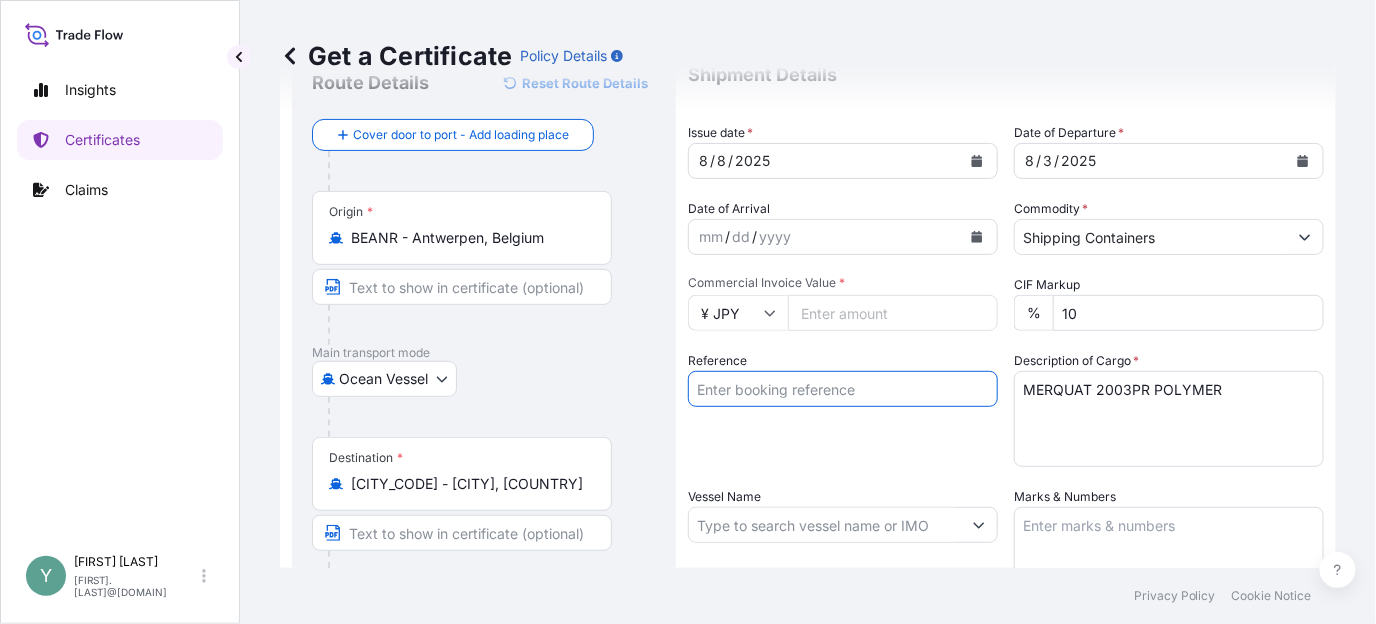 paste on "[ALPHANUMERIC_ID]" 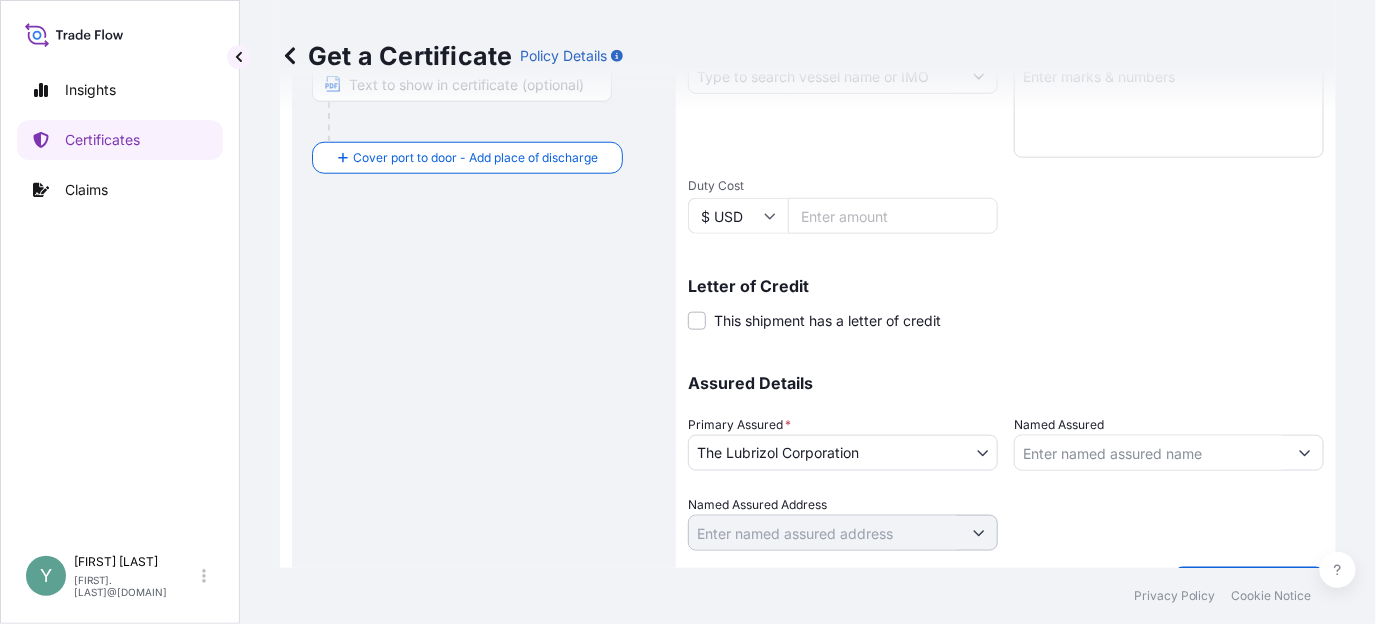 scroll, scrollTop: 577, scrollLeft: 0, axis: vertical 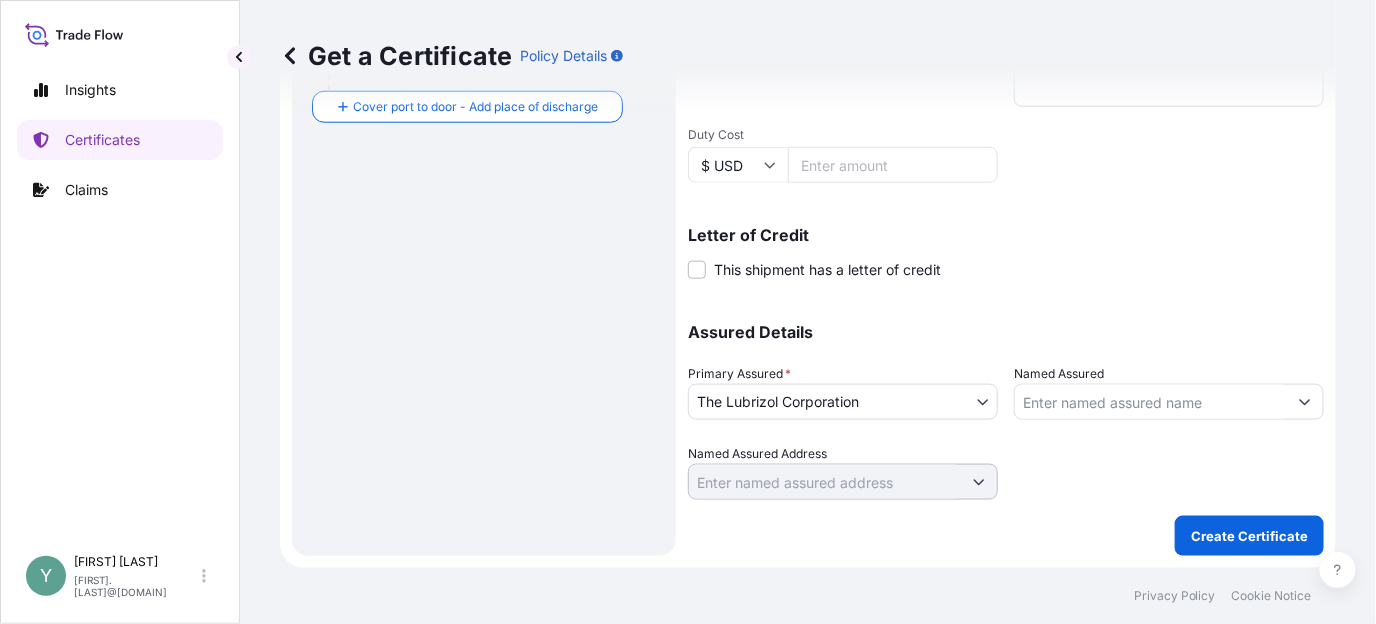 type on "[ALPHANUMERIC_ID]" 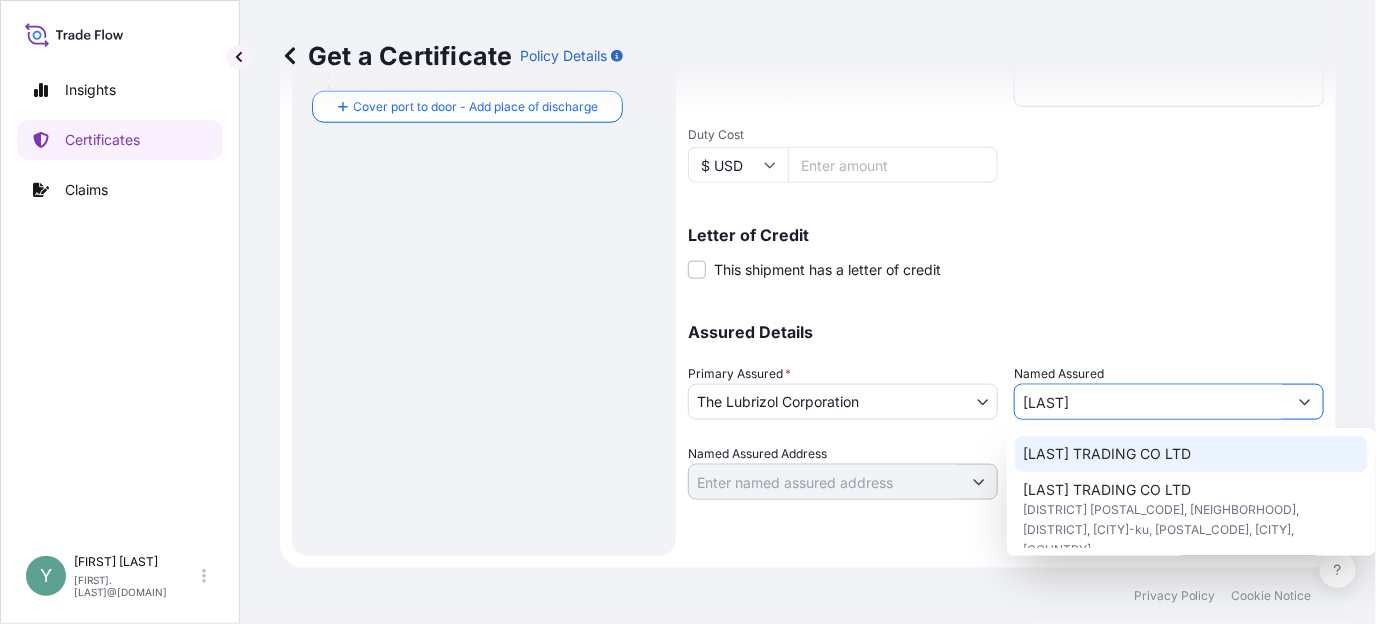click on "[LAST] TRADING CO LTD" at bounding box center (1107, 454) 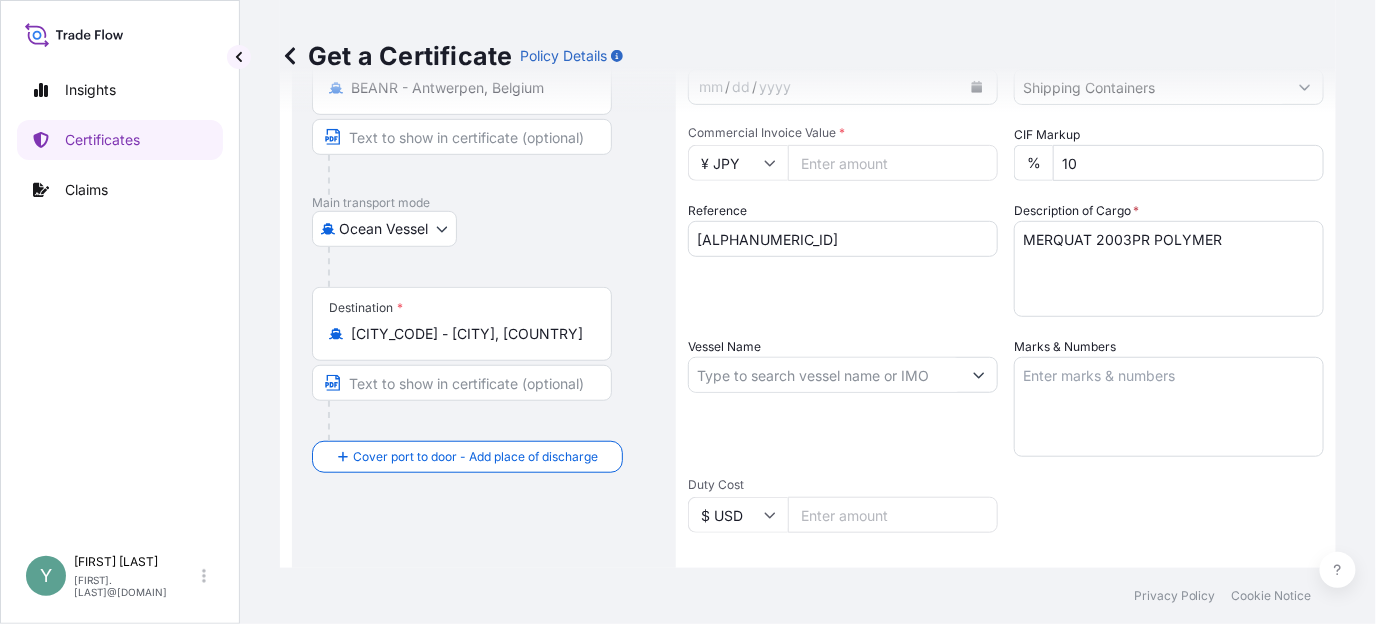scroll, scrollTop: 177, scrollLeft: 0, axis: vertical 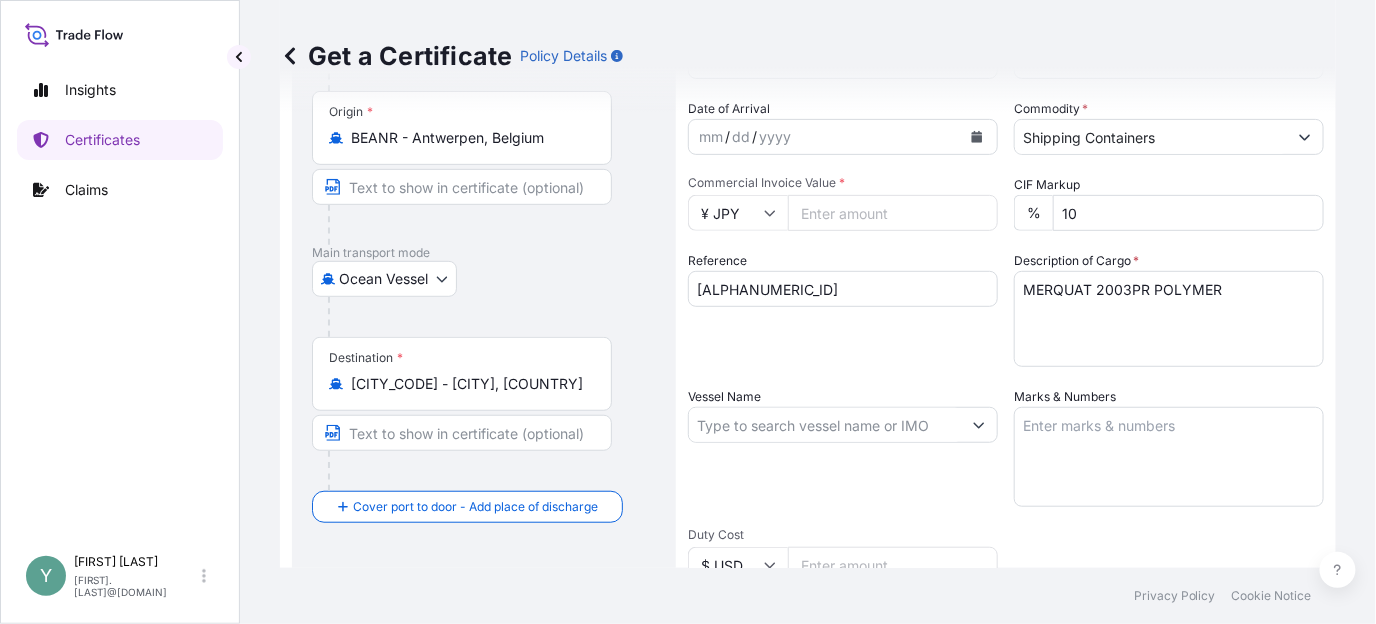 type on "[LAST] TRADING CO LTD" 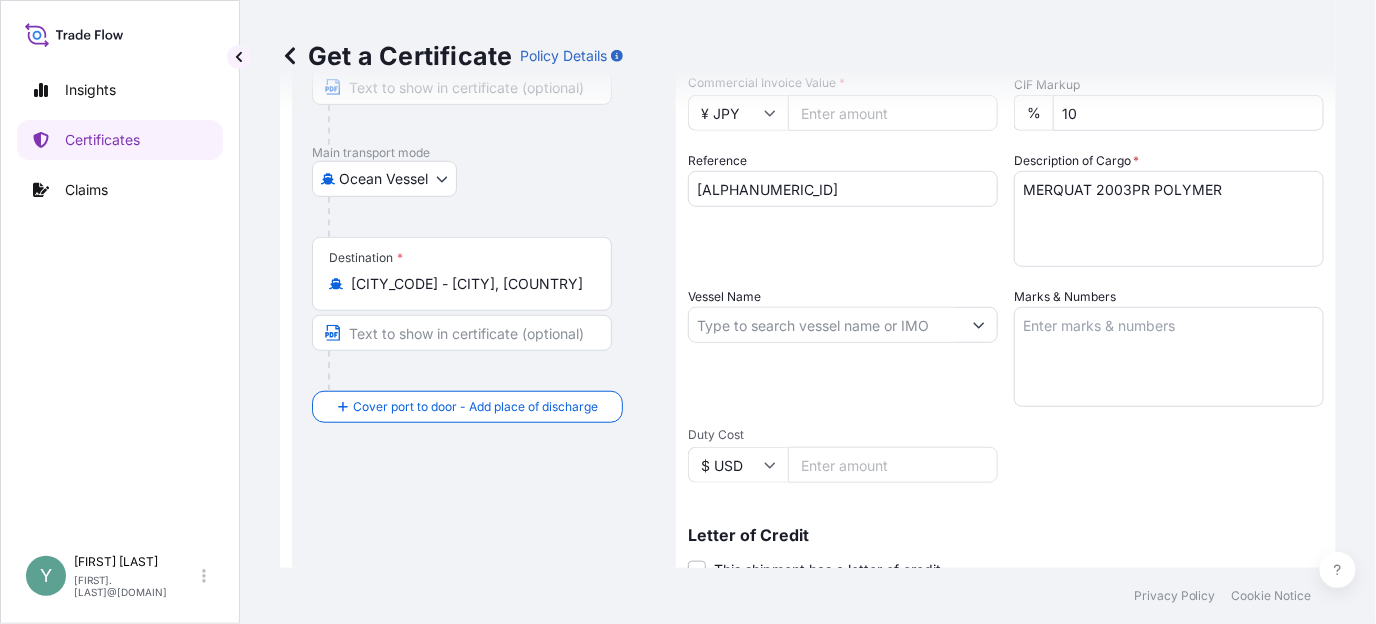 scroll, scrollTop: 577, scrollLeft: 0, axis: vertical 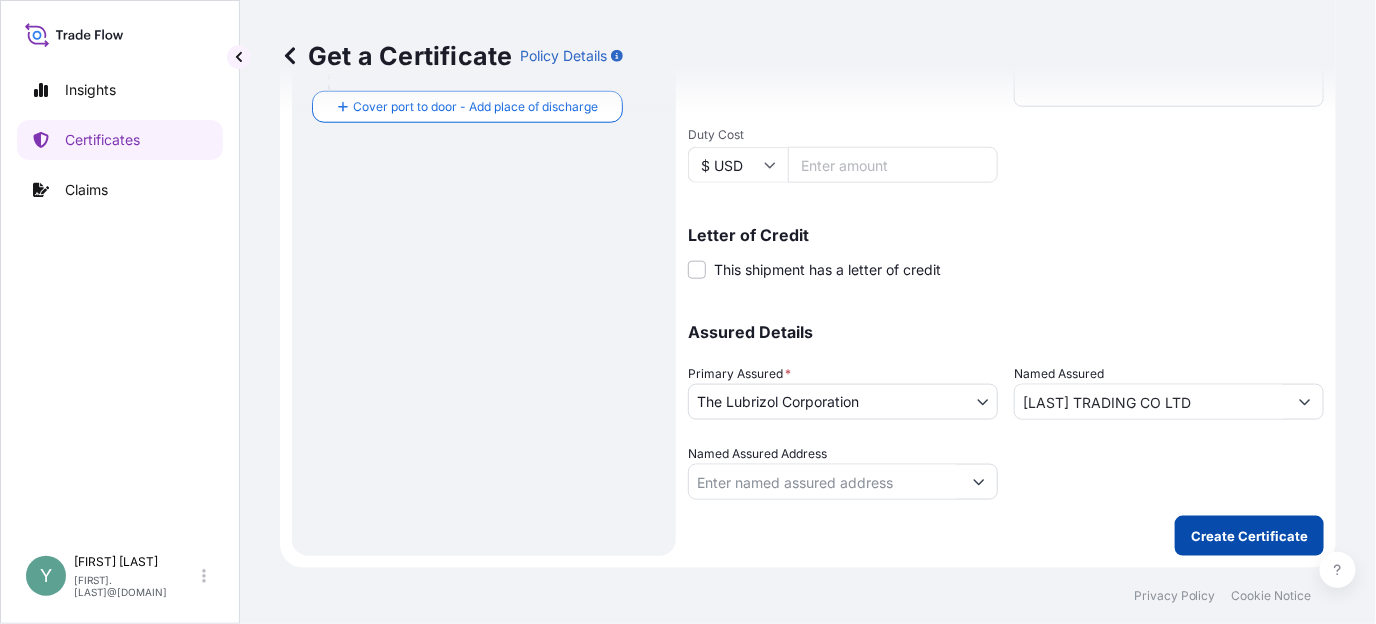 click on "Create Certificate" at bounding box center (1249, 536) 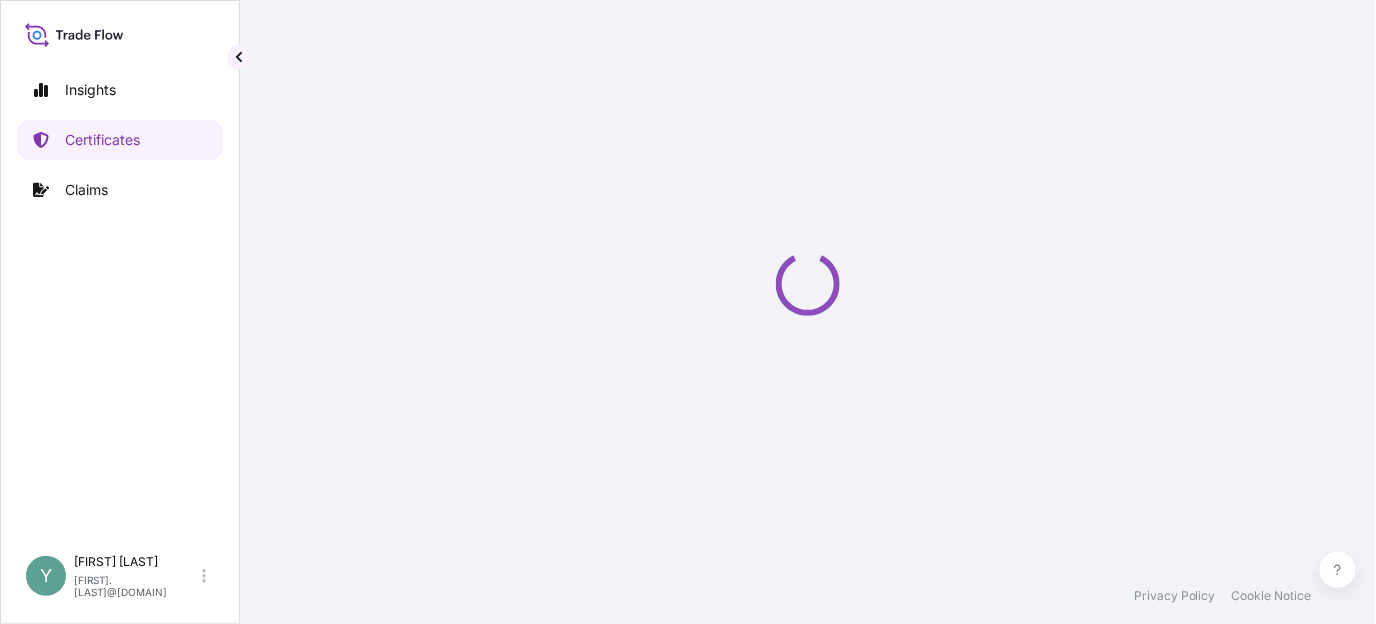 scroll, scrollTop: 0, scrollLeft: 0, axis: both 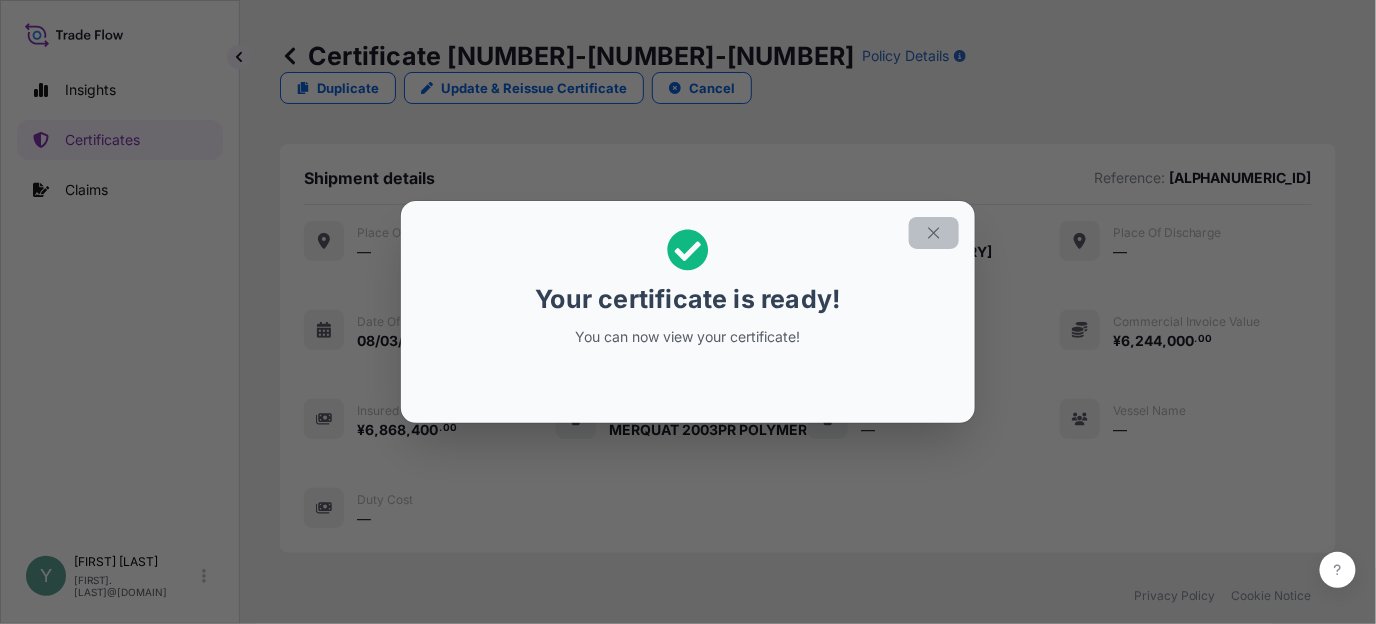 click 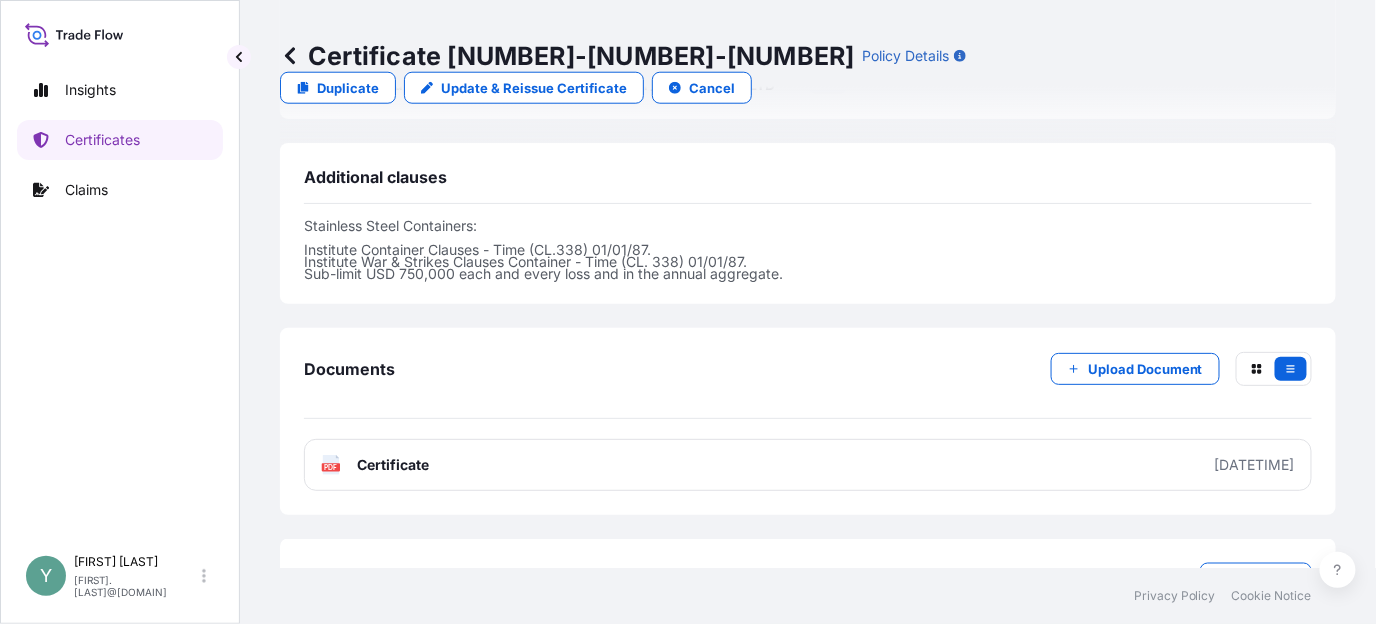 scroll, scrollTop: 681, scrollLeft: 0, axis: vertical 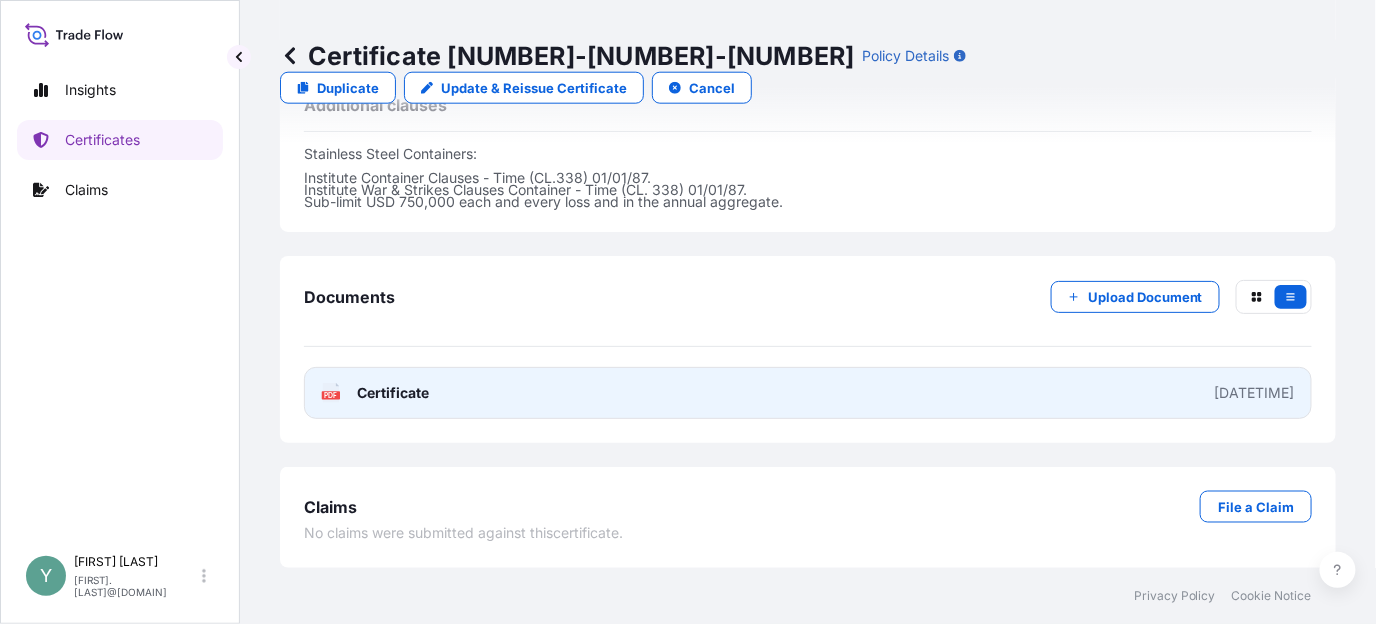 drag, startPoint x: 1146, startPoint y: 384, endPoint x: 1124, endPoint y: 383, distance: 22.022715 